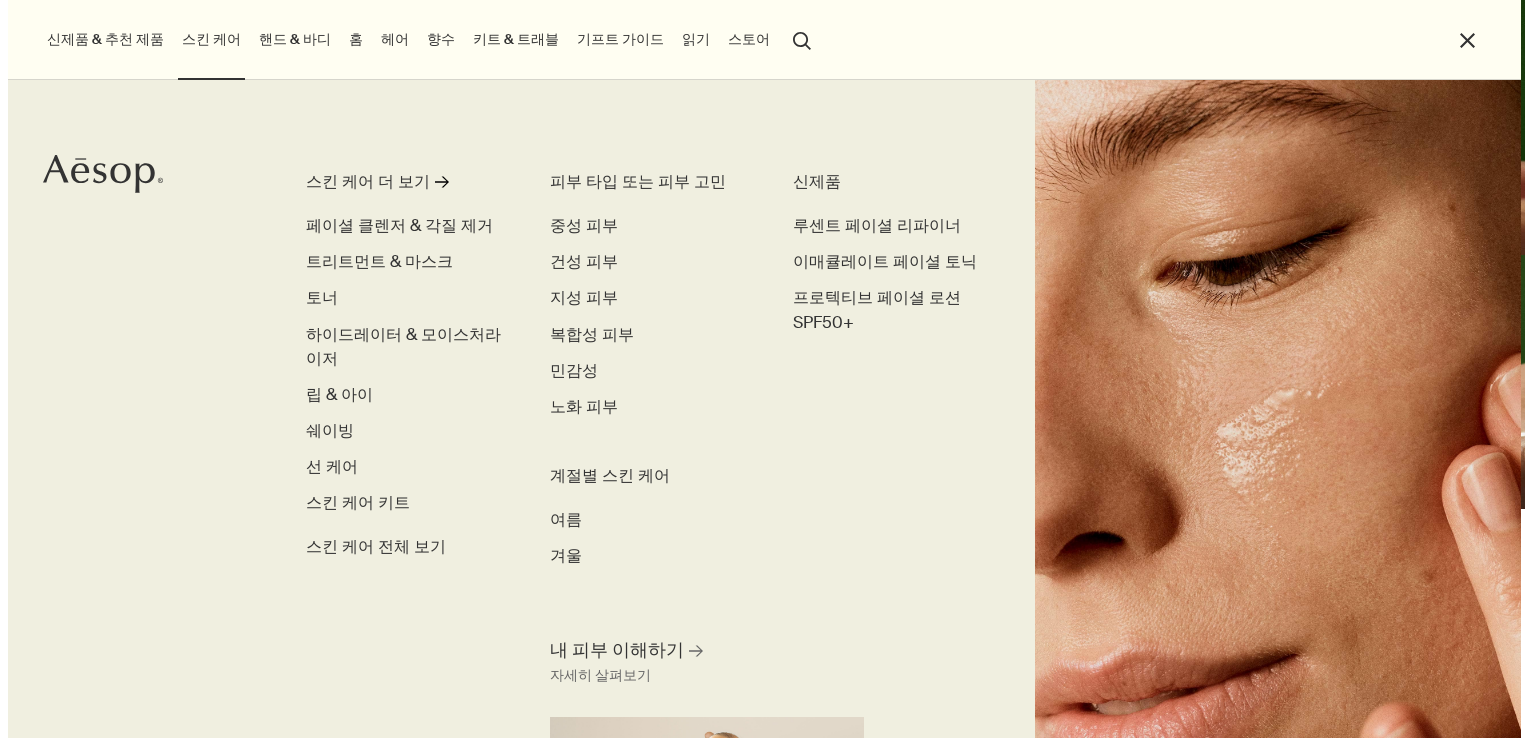 scroll, scrollTop: 0, scrollLeft: 0, axis: both 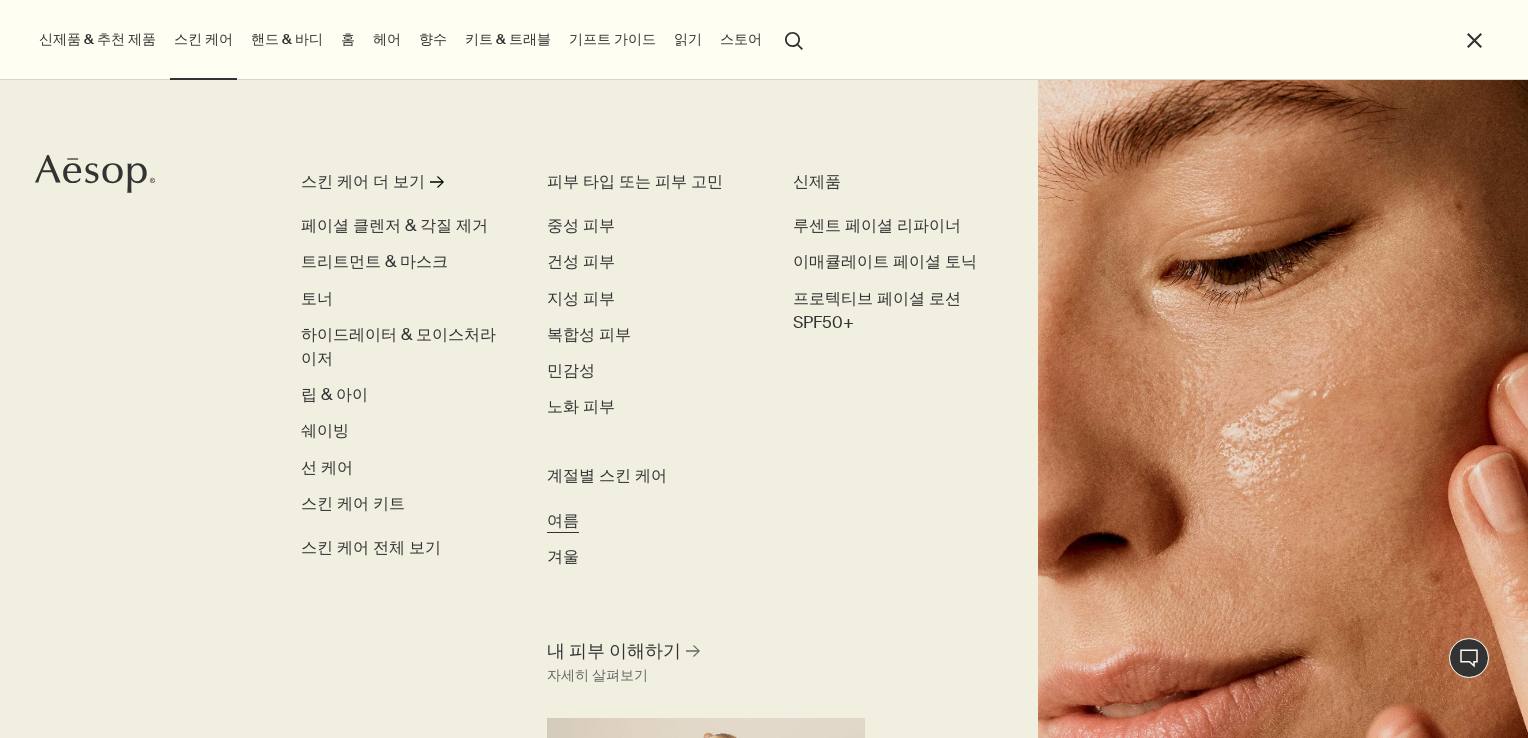 click on "여름" at bounding box center (563, 520) 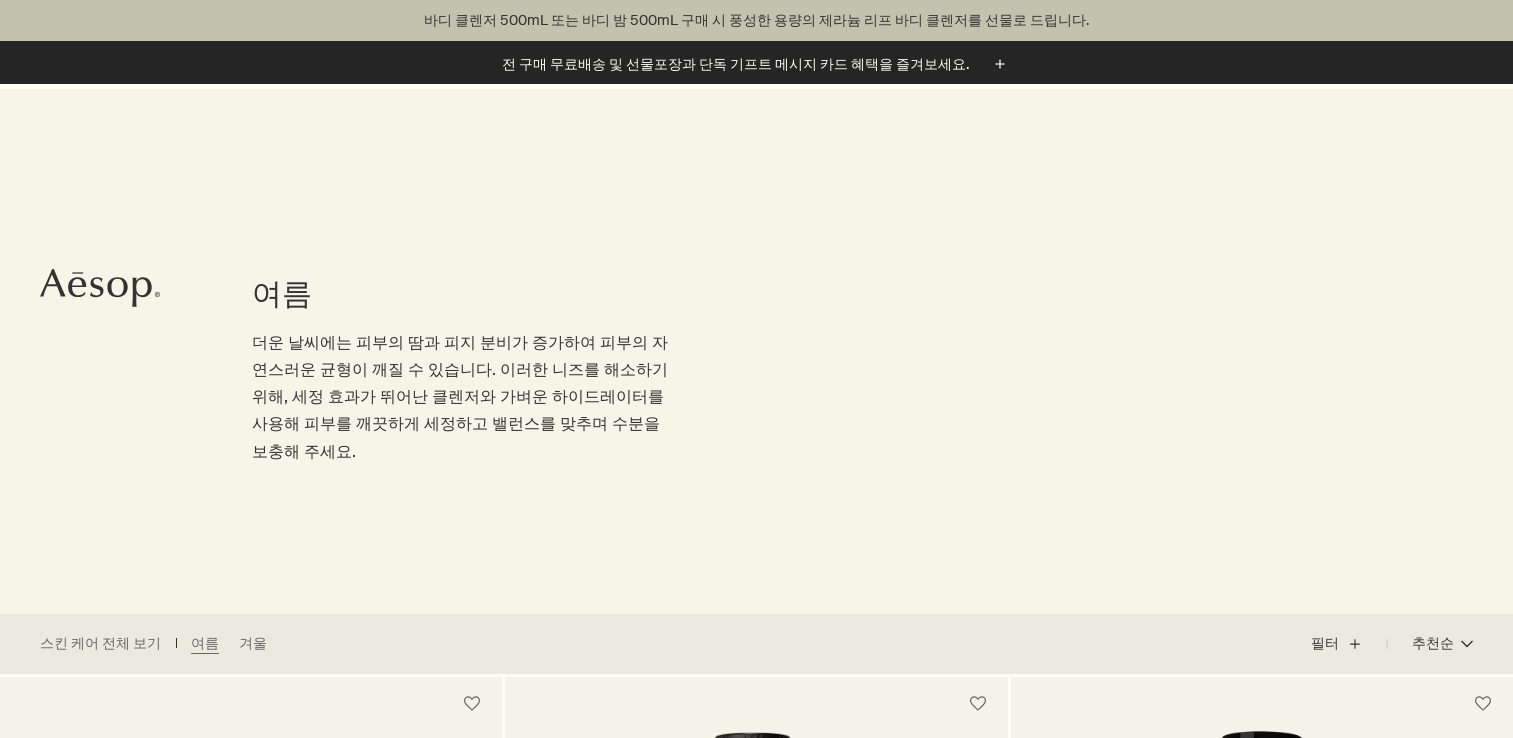 scroll, scrollTop: 600, scrollLeft: 0, axis: vertical 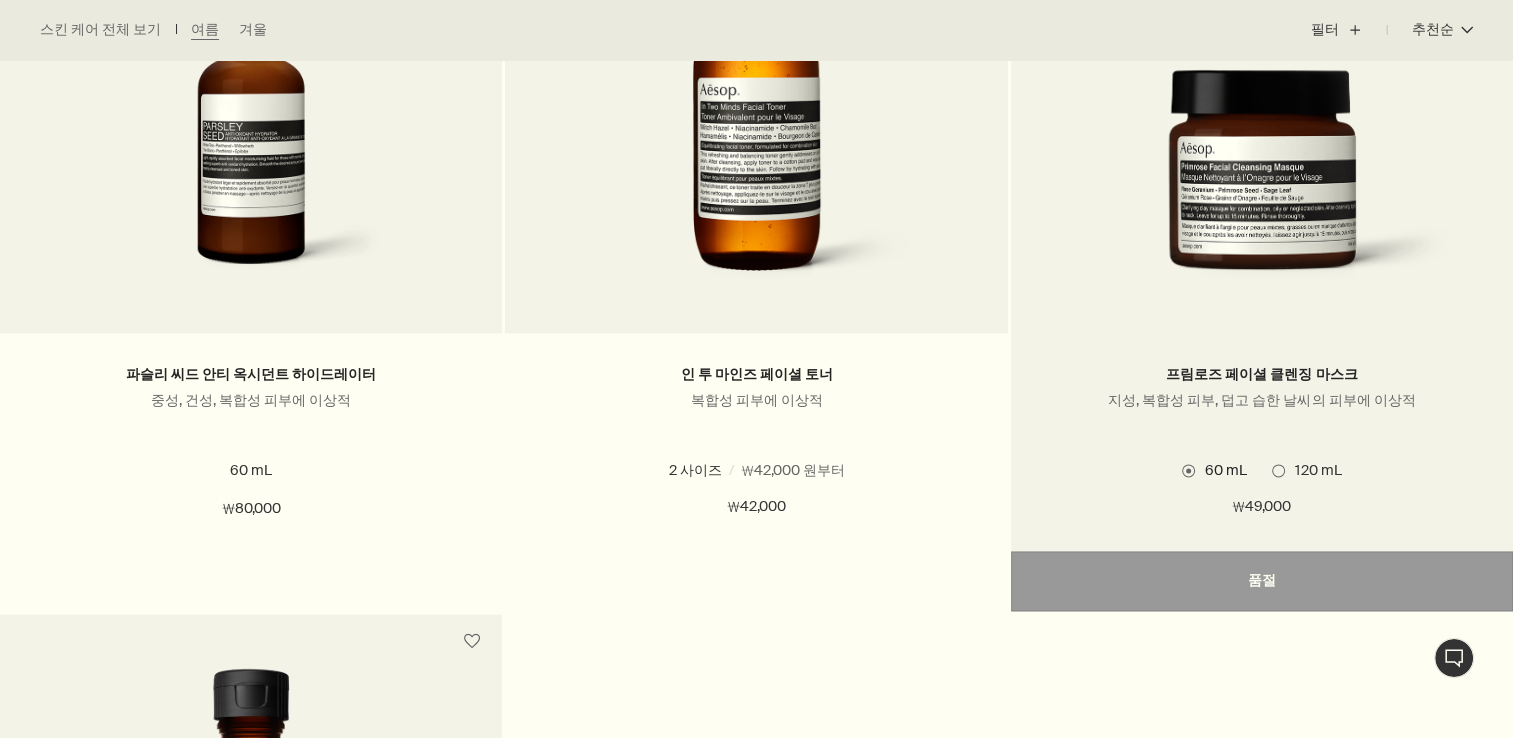 click at bounding box center [1262, 186] 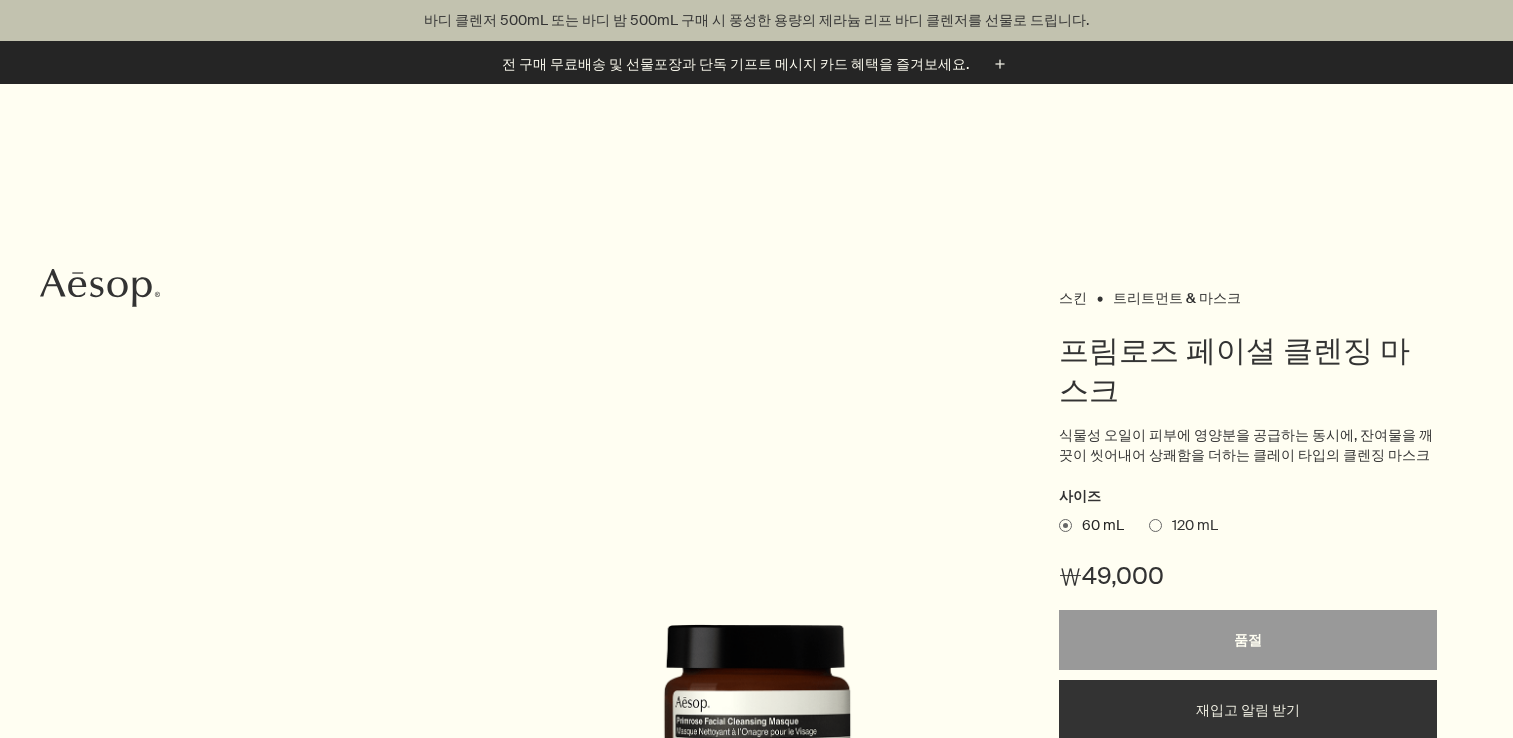 scroll, scrollTop: 100, scrollLeft: 0, axis: vertical 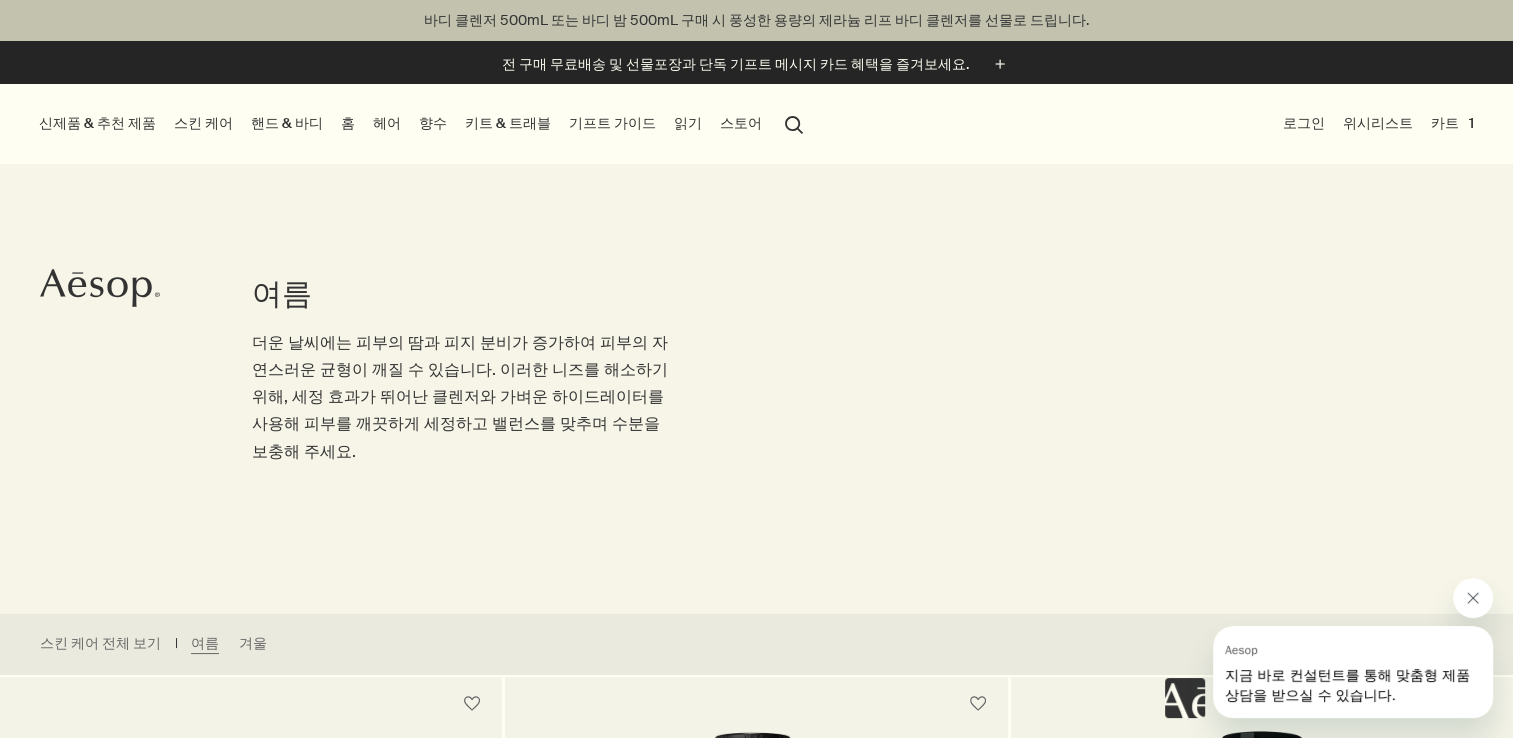 drag, startPoint x: 2913, startPoint y: 1196, endPoint x: 1471, endPoint y: 605, distance: 1558.411 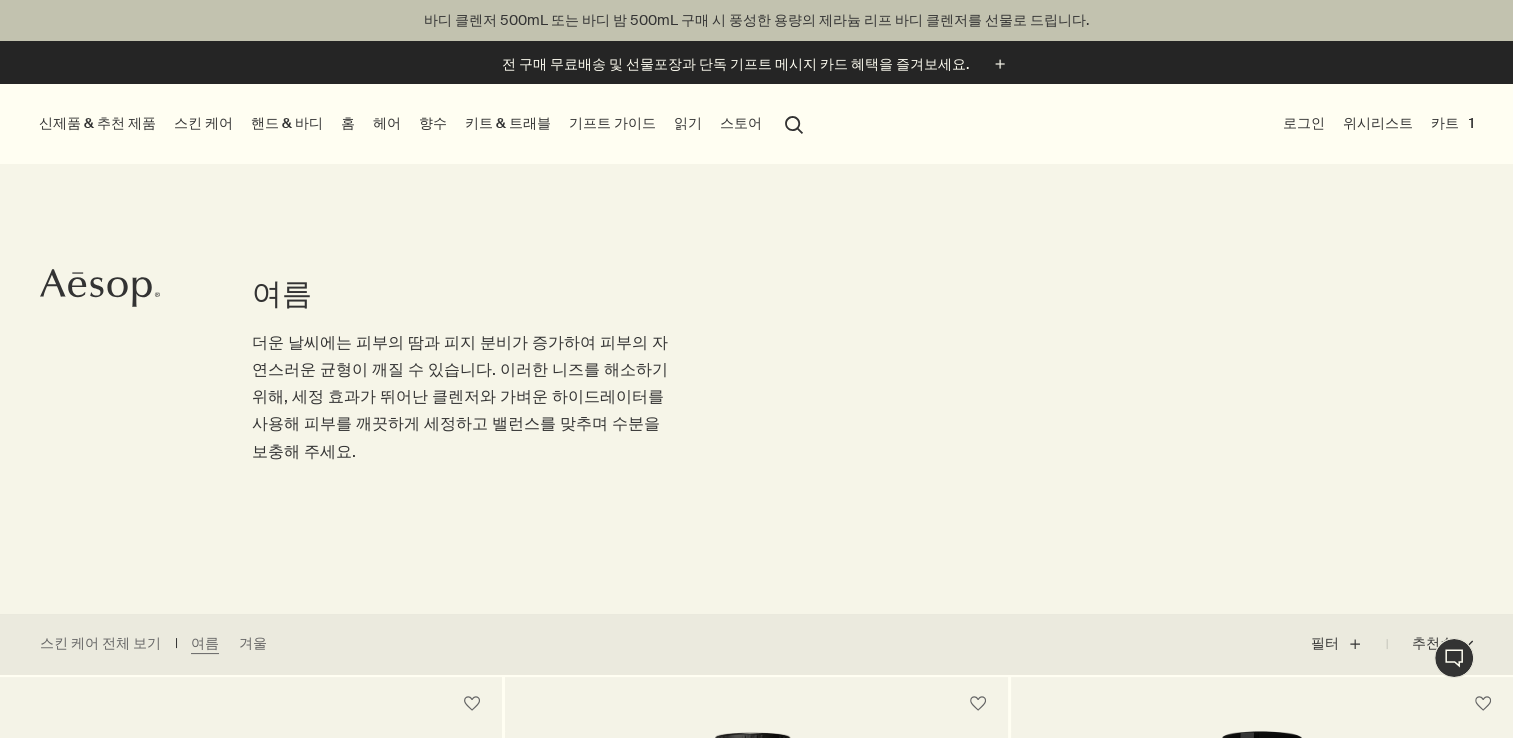 click on "스킨 케어" at bounding box center [203, 123] 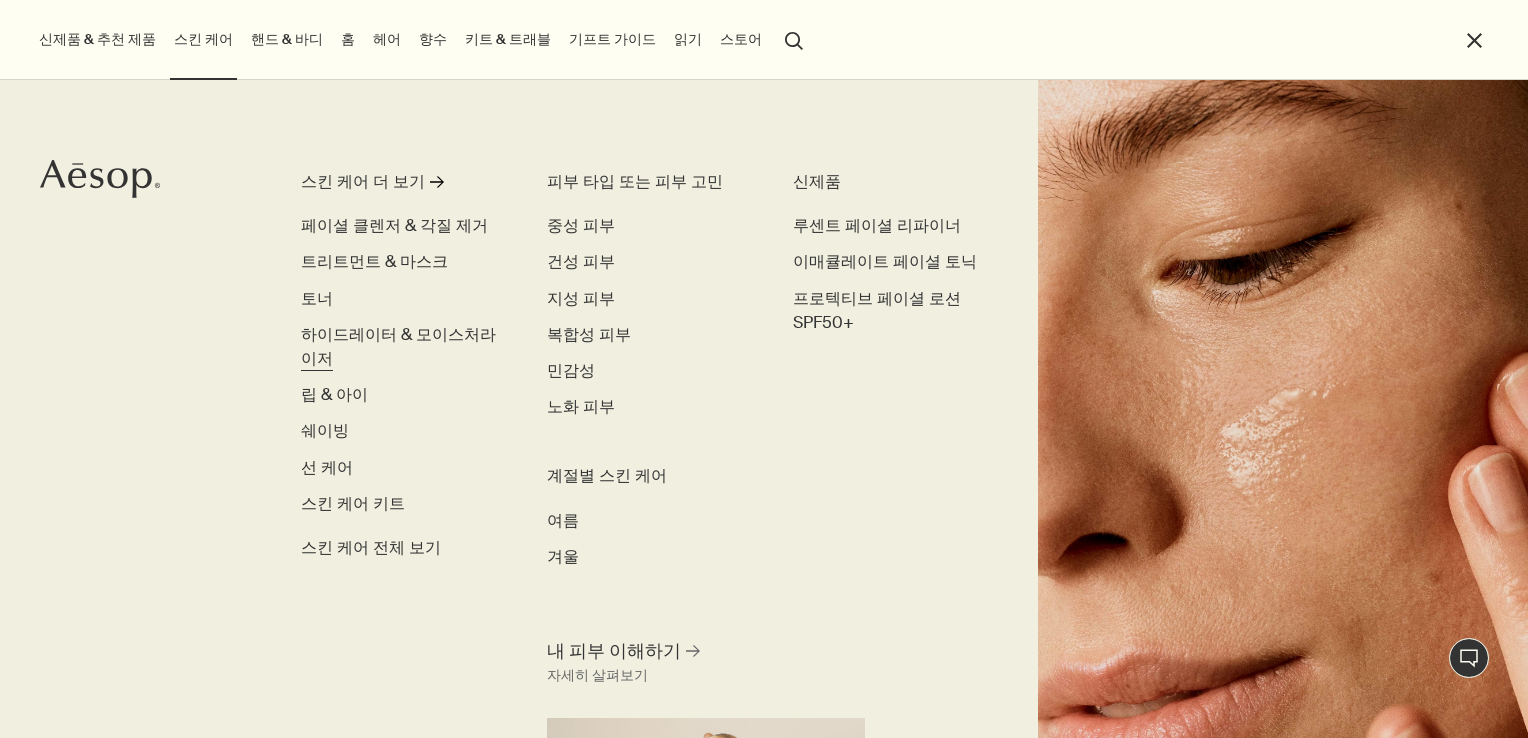 click on "하이드레이터 & 모이스처라이저" at bounding box center [398, 346] 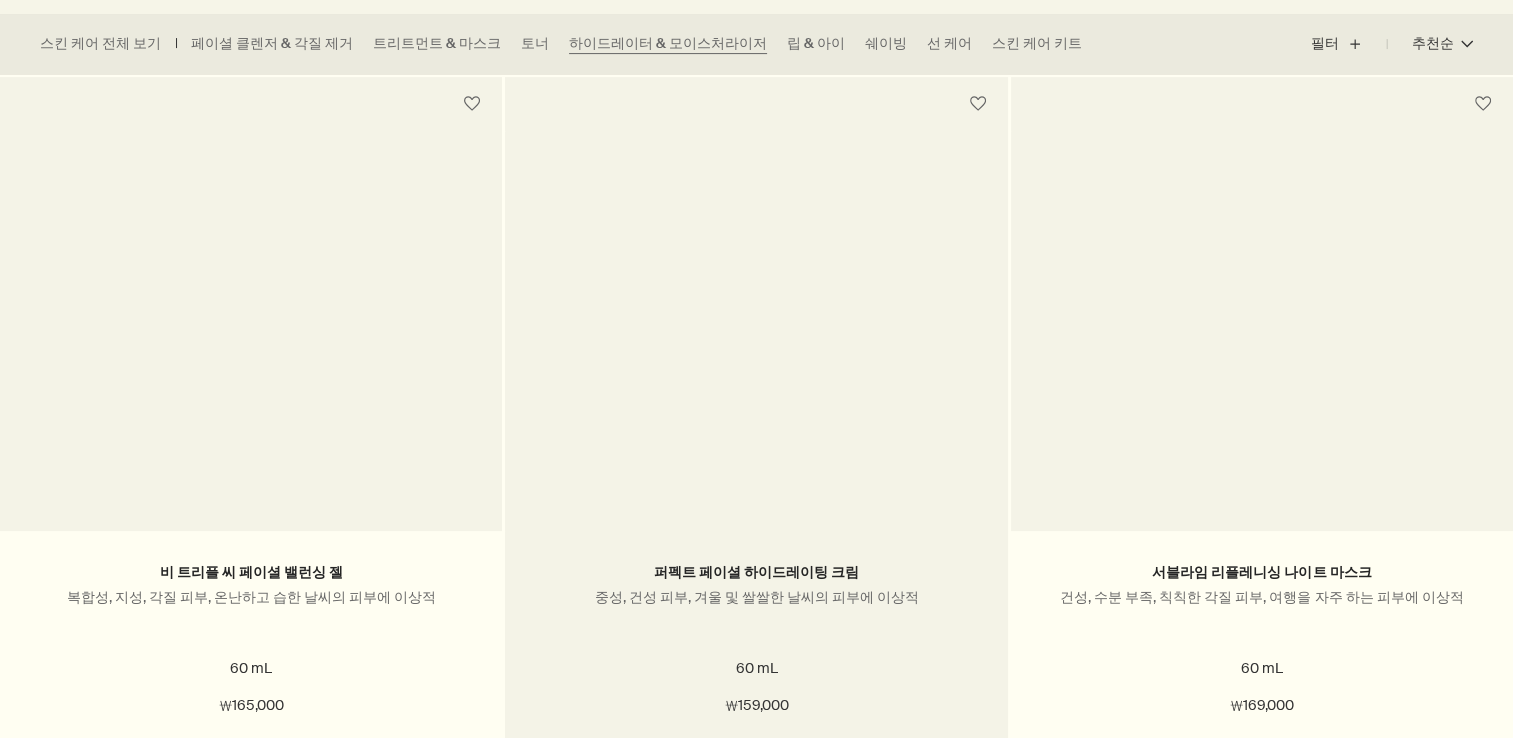 scroll, scrollTop: 600, scrollLeft: 0, axis: vertical 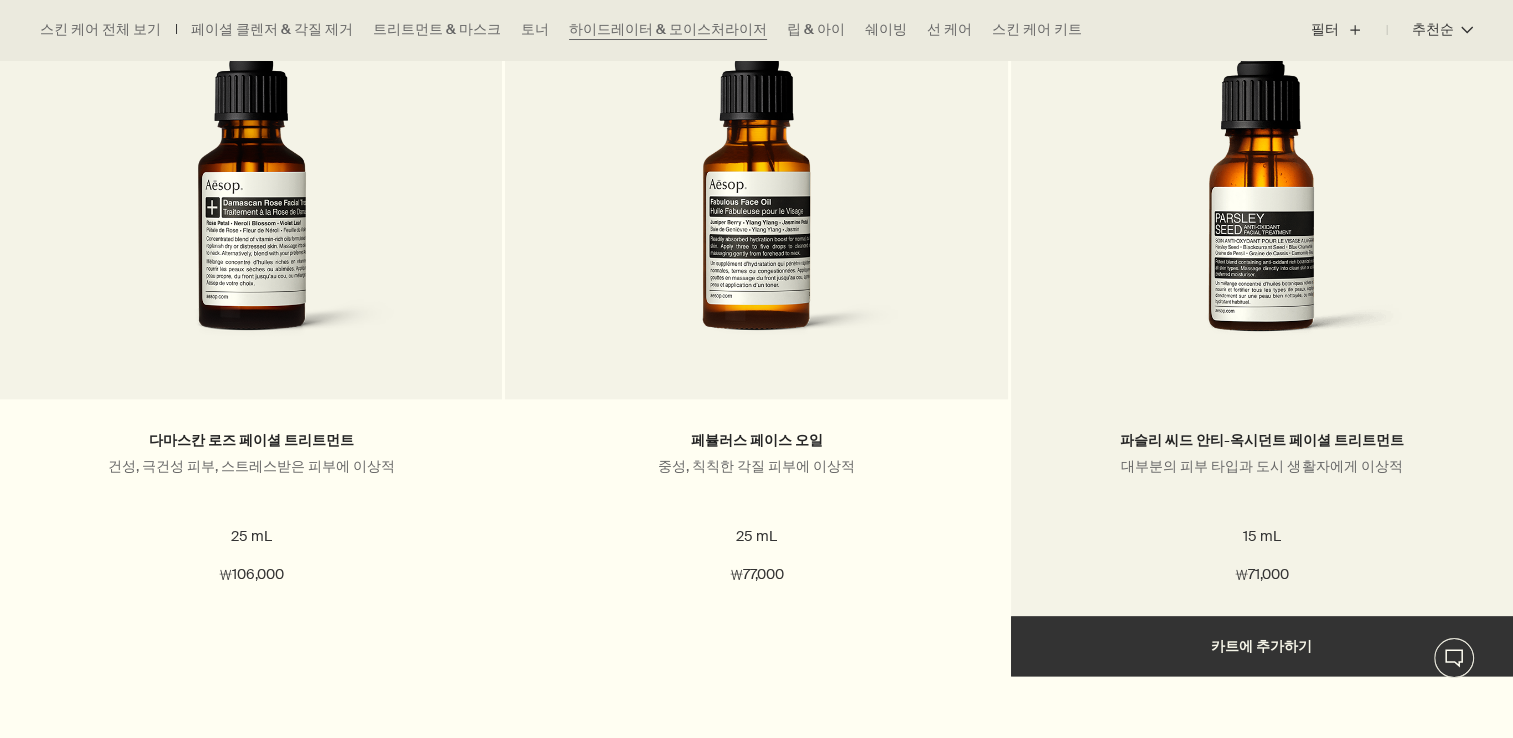 click at bounding box center (1261, 184) 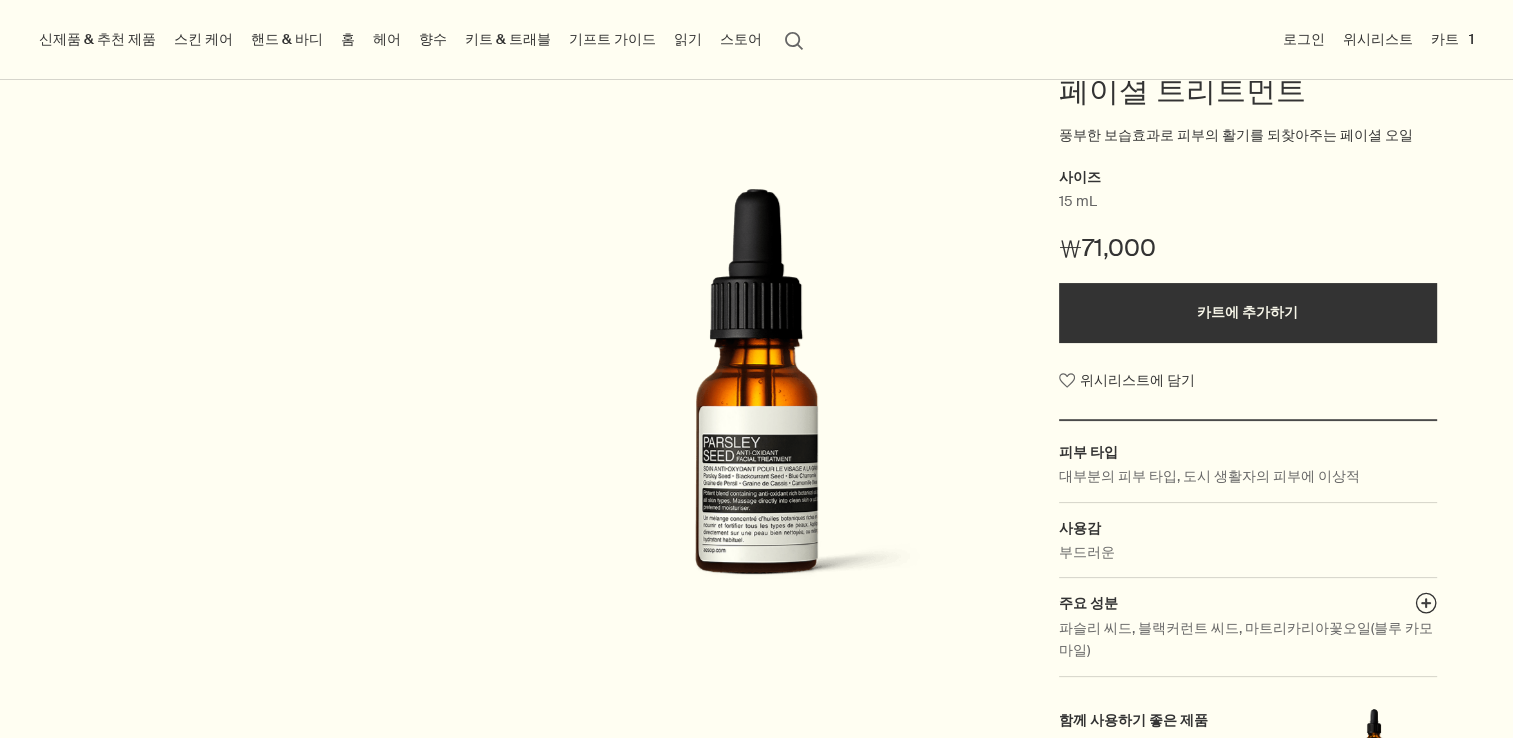 scroll, scrollTop: 300, scrollLeft: 0, axis: vertical 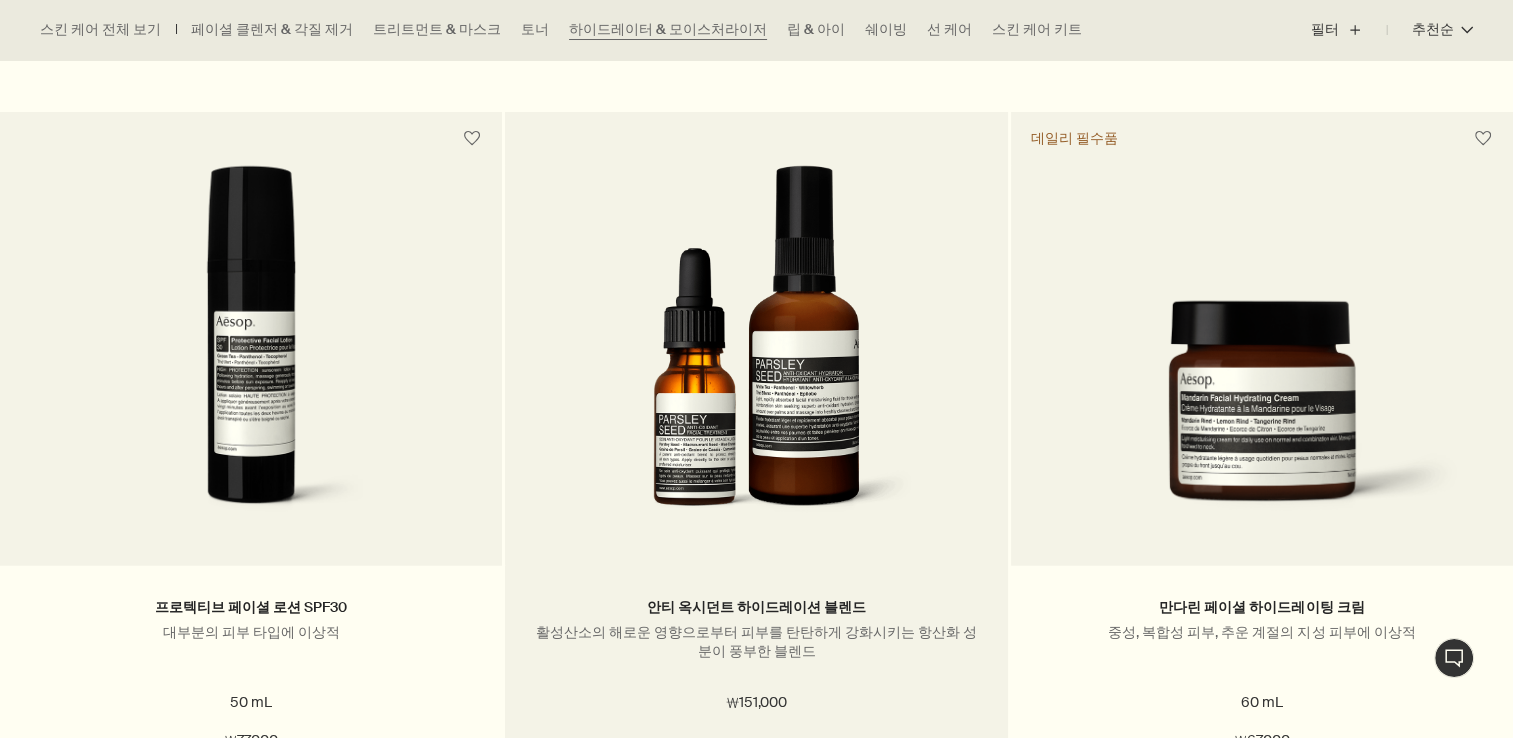 click at bounding box center [757, 351] 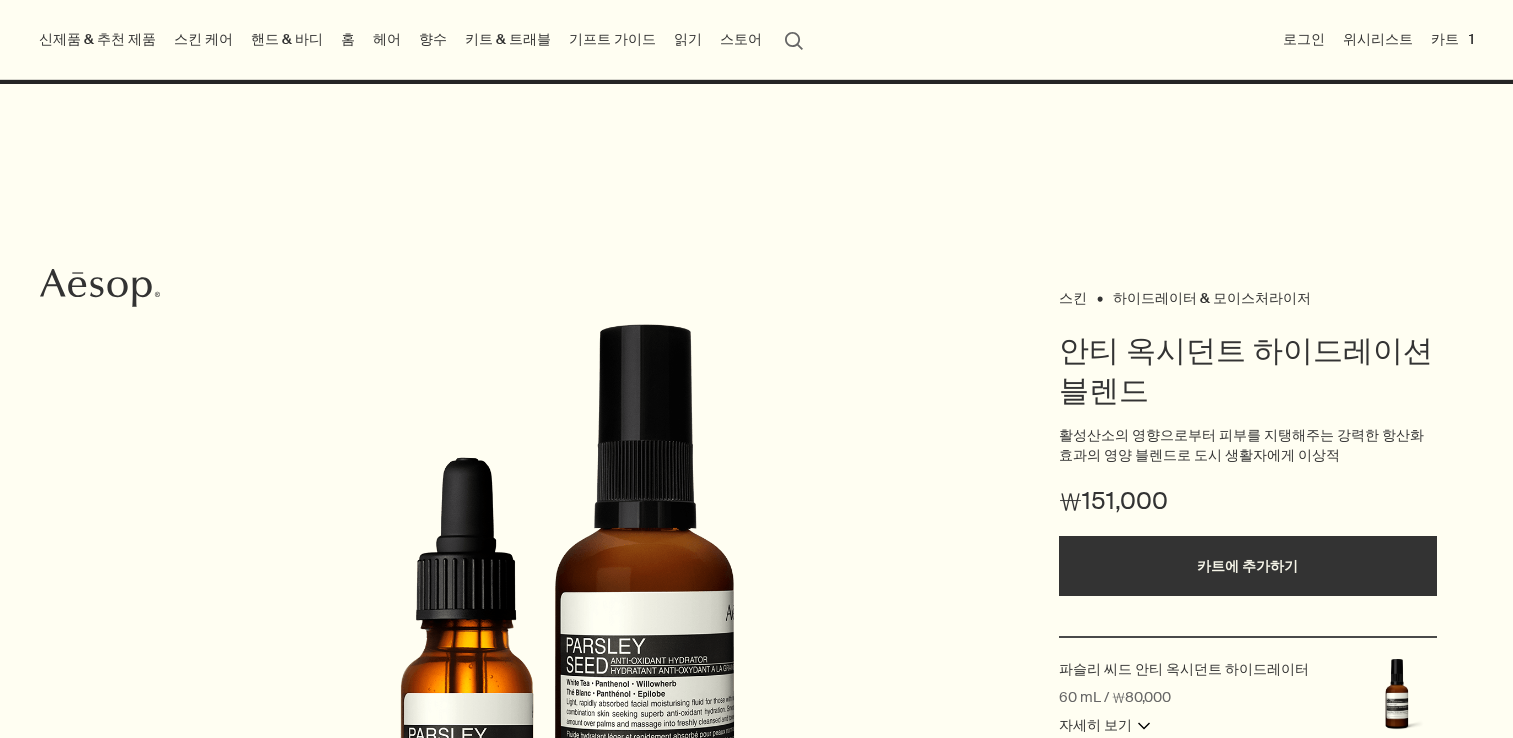 scroll, scrollTop: 100, scrollLeft: 0, axis: vertical 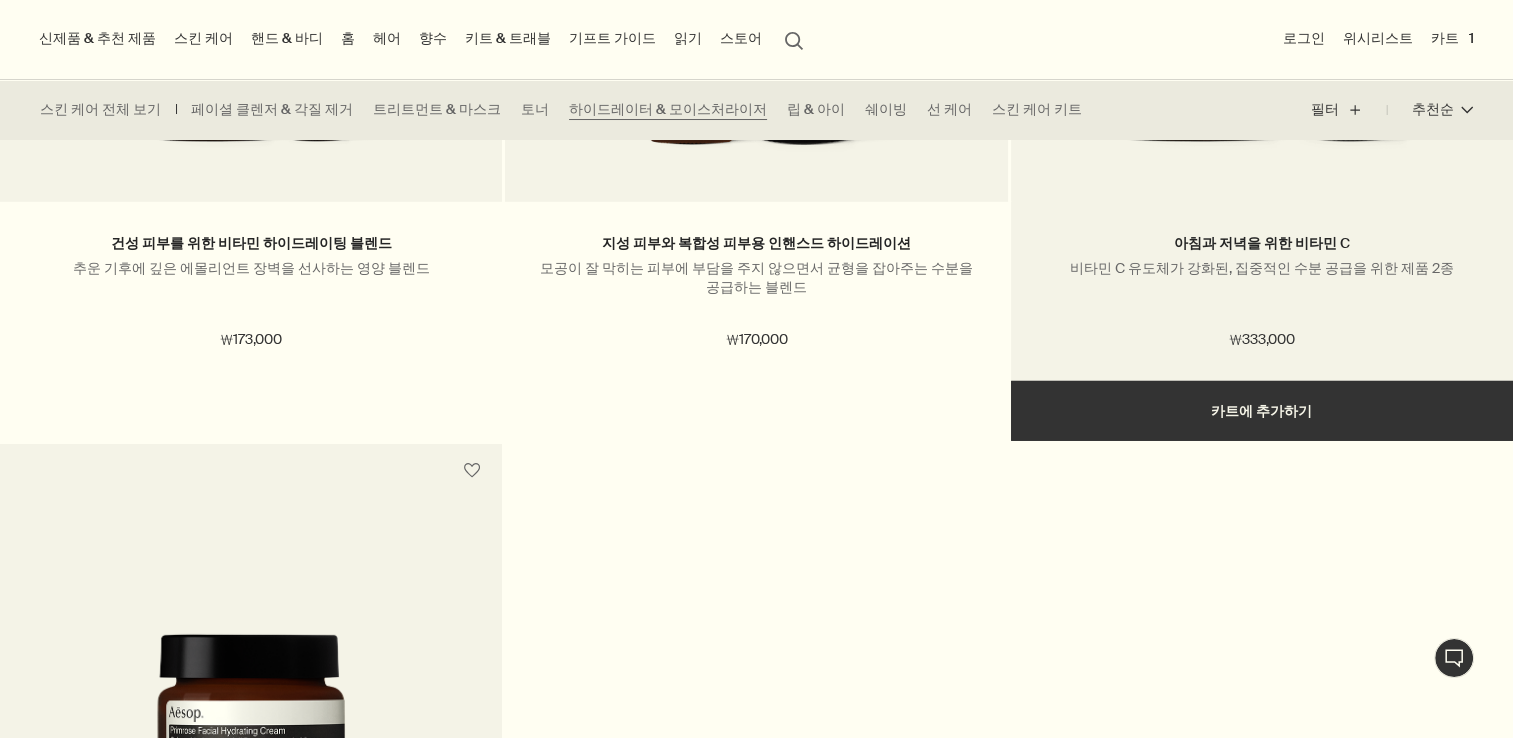 click at bounding box center [1262, 2] 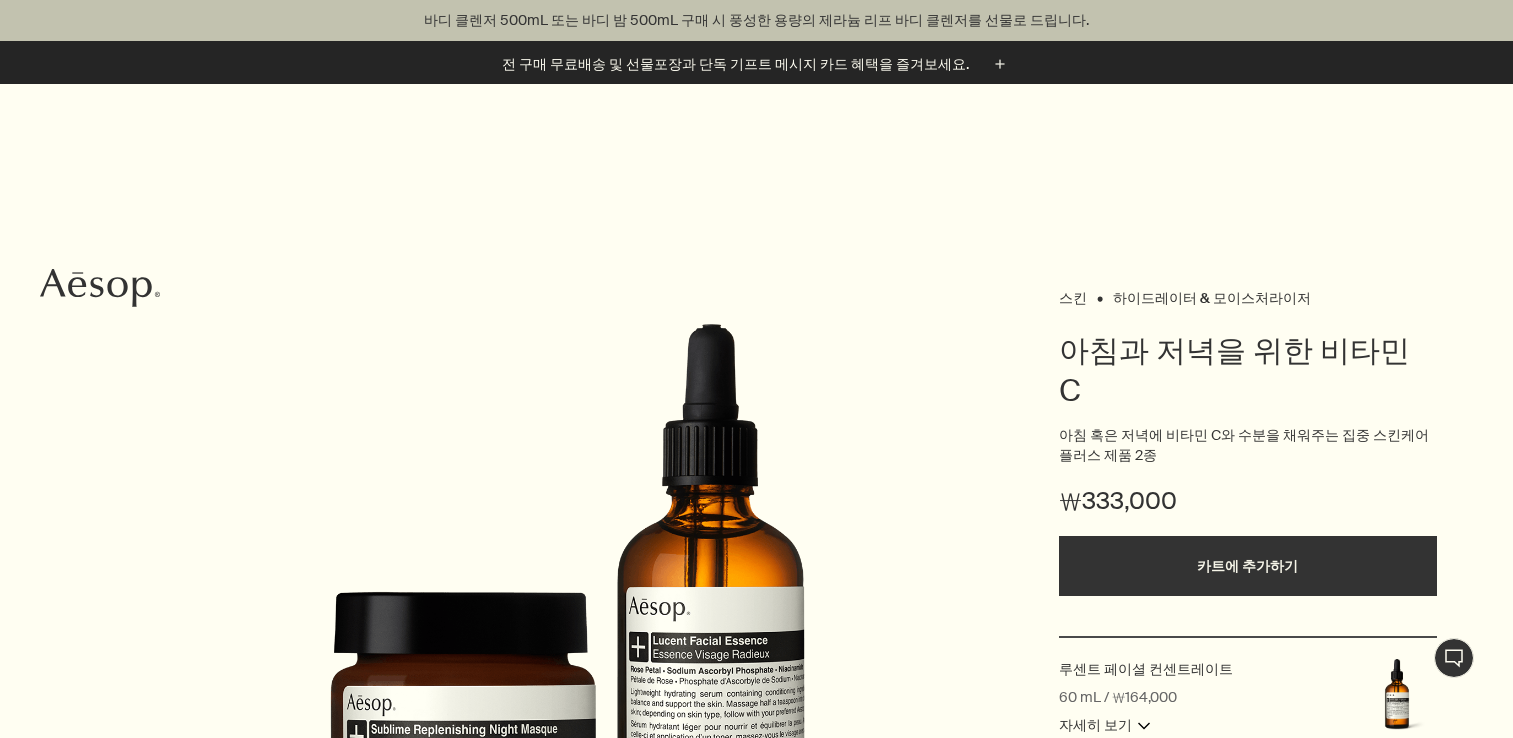 scroll, scrollTop: 600, scrollLeft: 0, axis: vertical 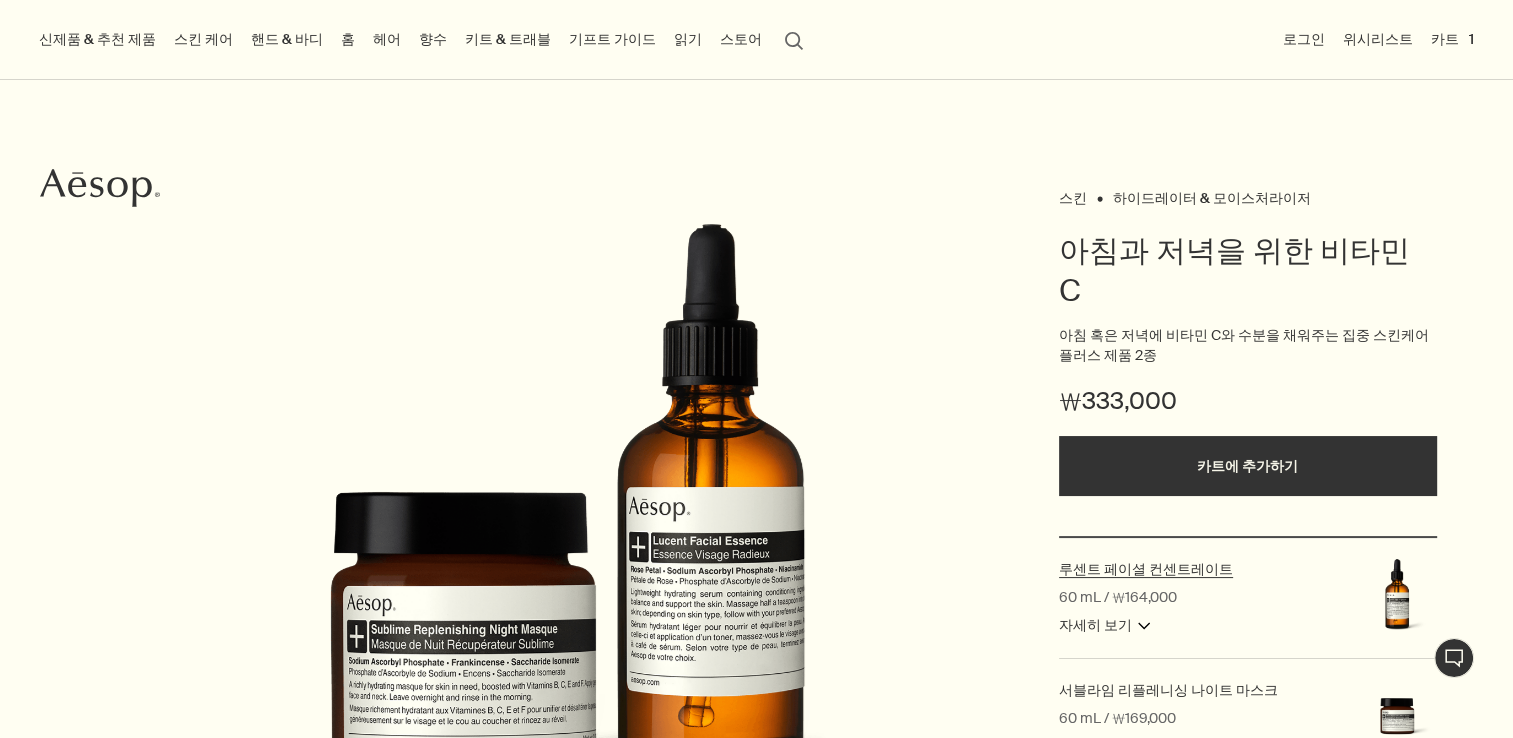 click on "루센트 페이셜 컨센트레이트" at bounding box center (1146, 569) 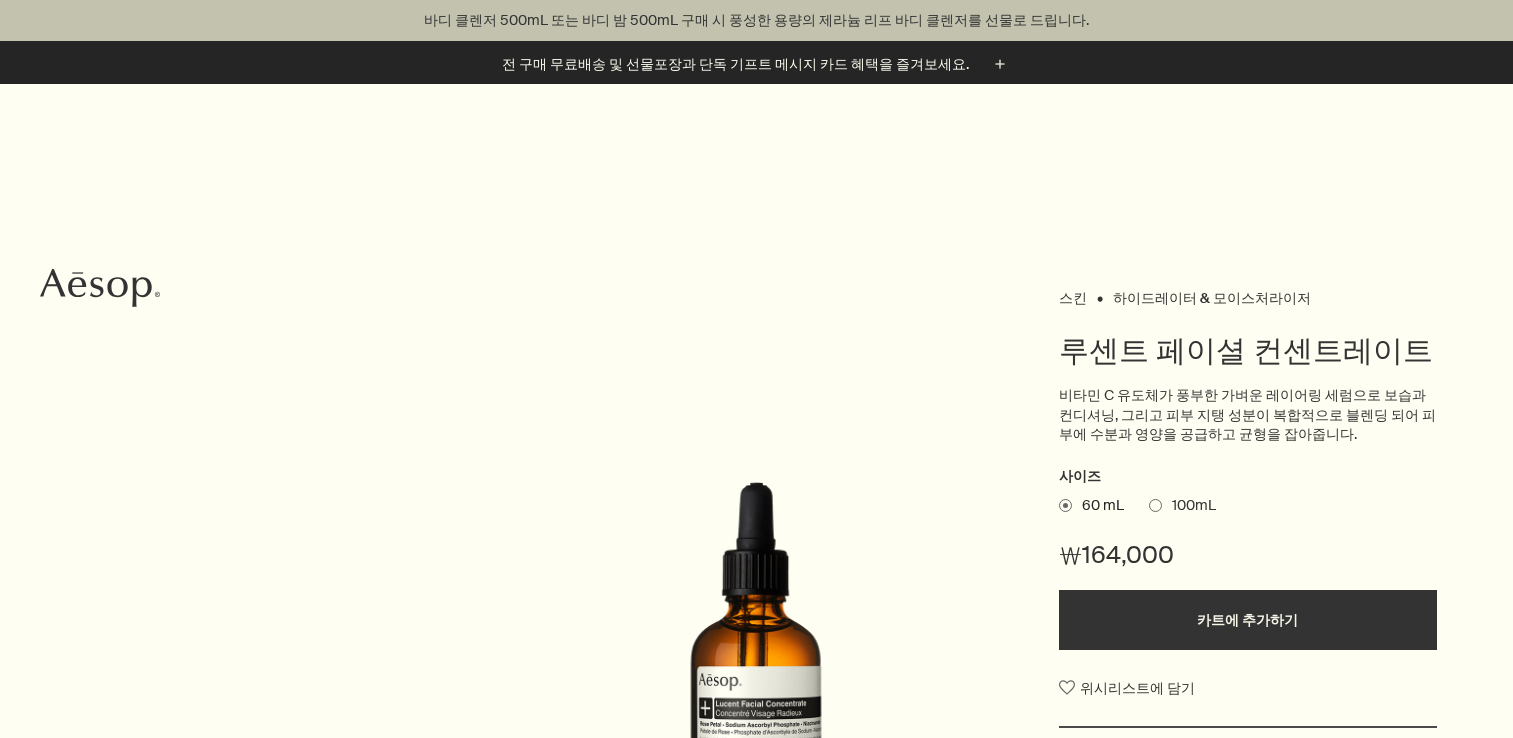 scroll, scrollTop: 200, scrollLeft: 0, axis: vertical 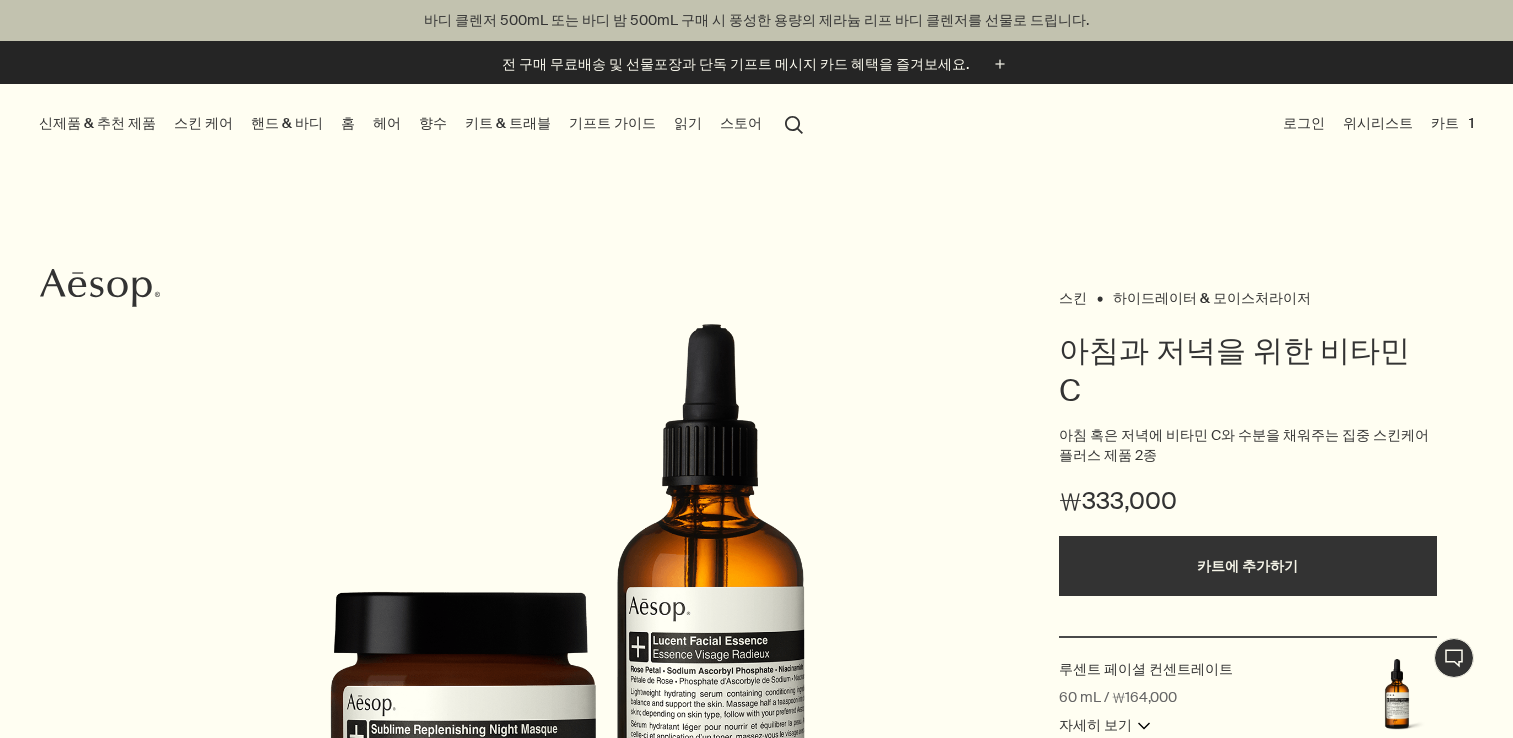click on "스킨 케어" at bounding box center [203, 123] 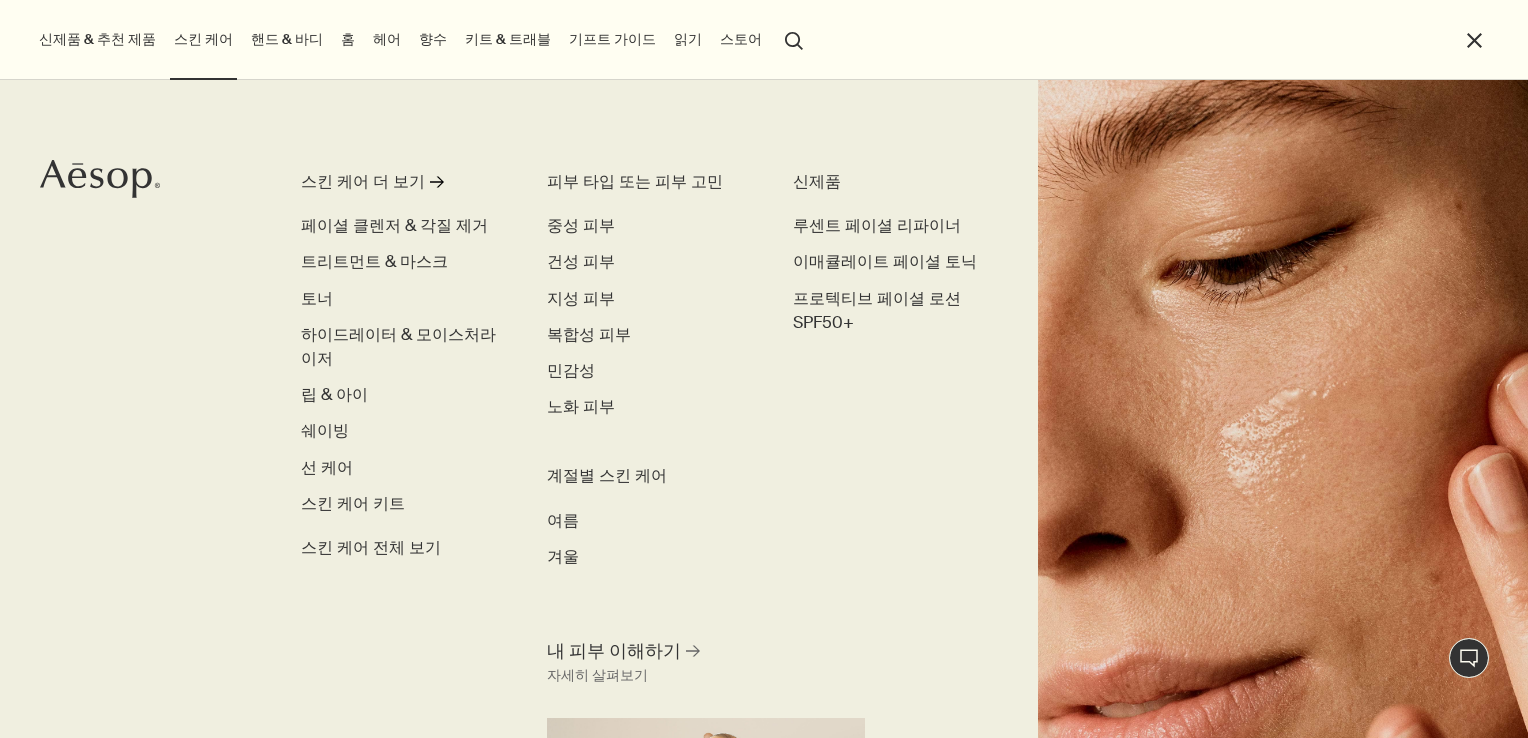 scroll, scrollTop: 100, scrollLeft: 0, axis: vertical 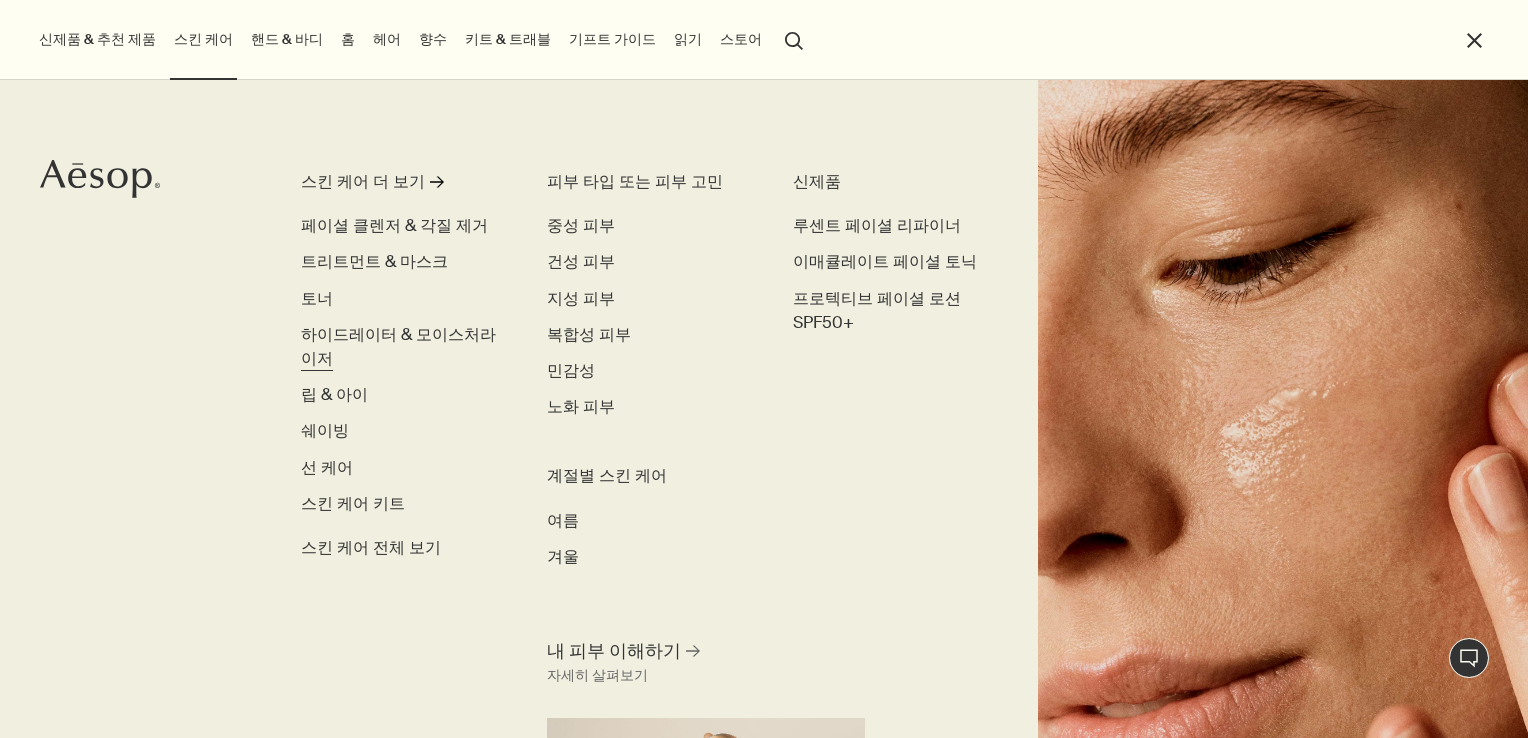 click on "하이드레이터 & 모이스처라이저" at bounding box center (398, 346) 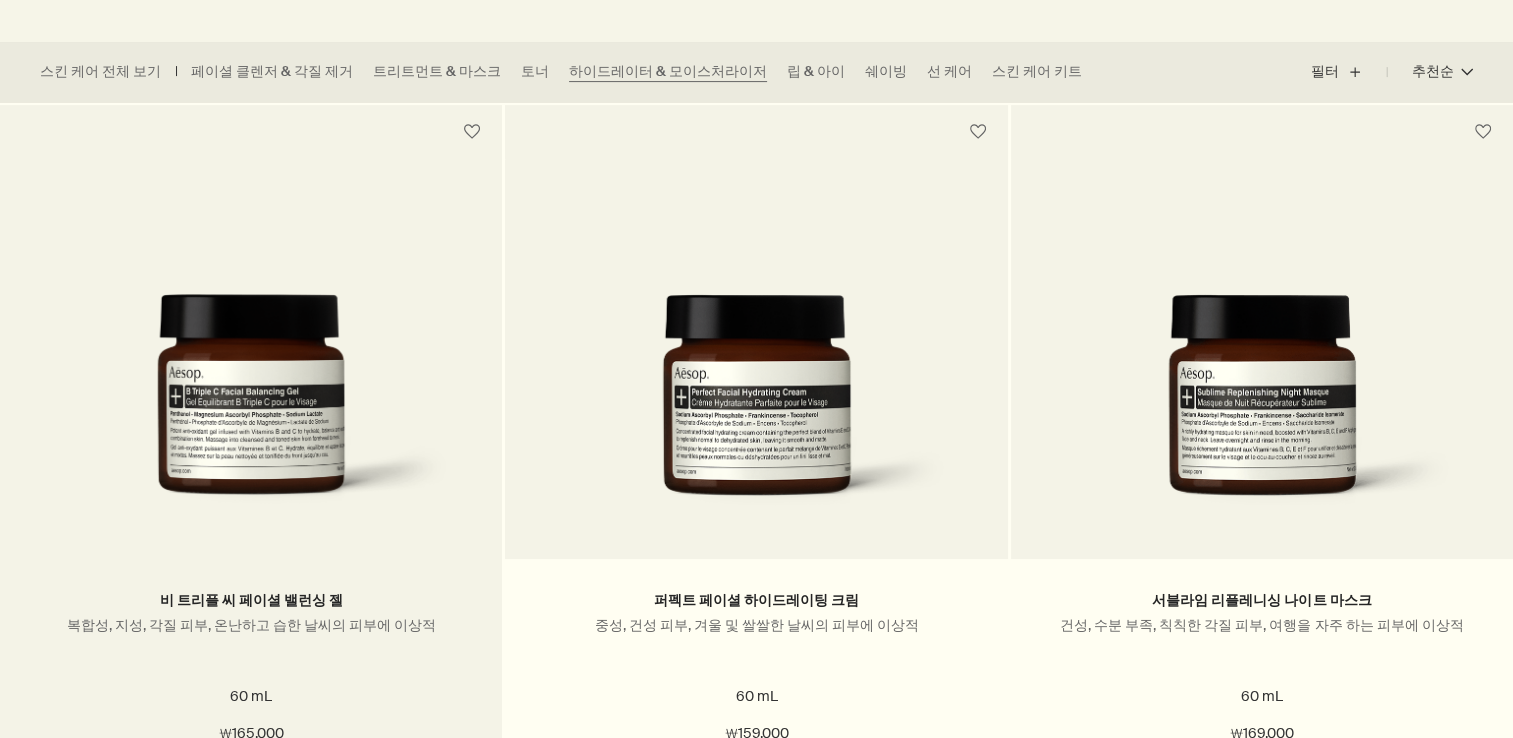 scroll, scrollTop: 0, scrollLeft: 0, axis: both 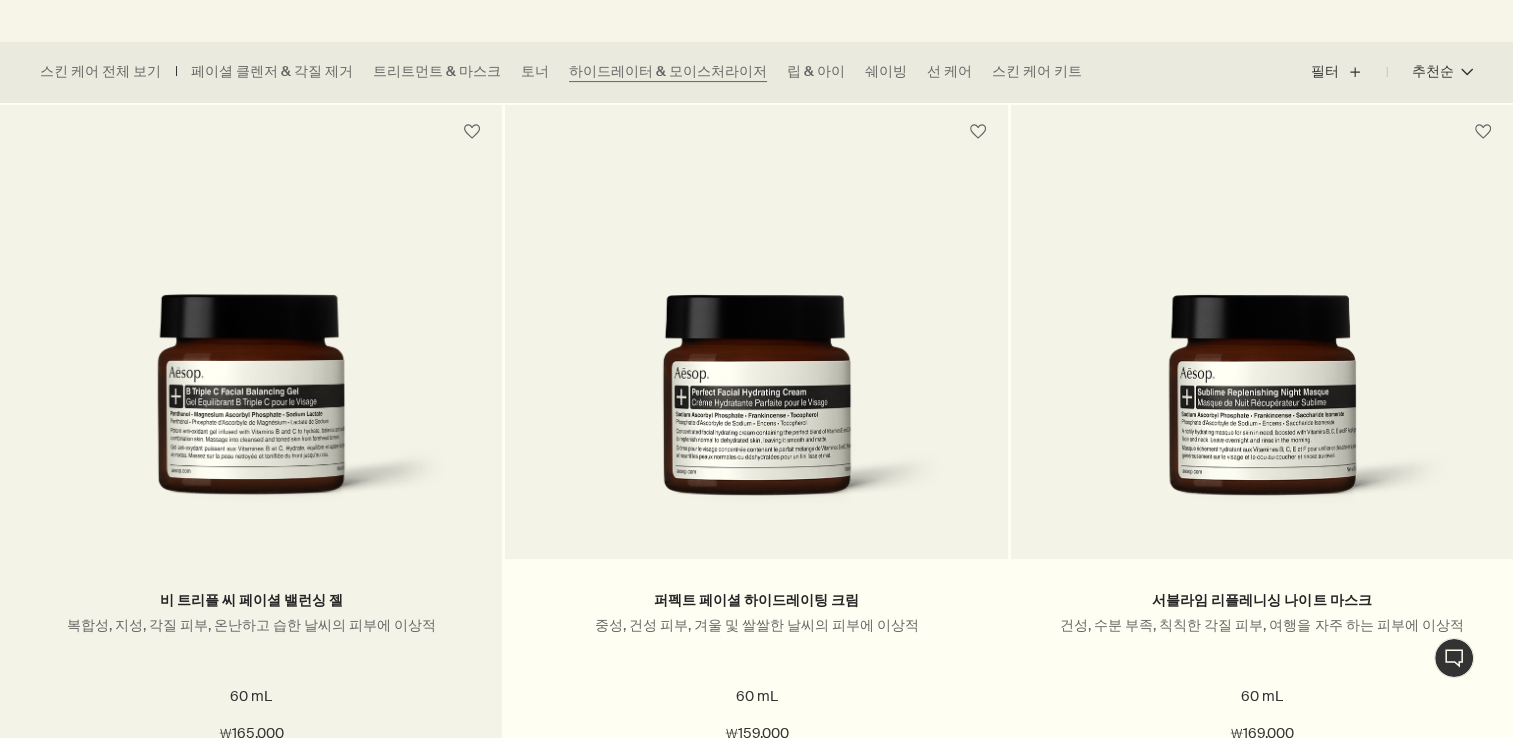 click at bounding box center (251, 411) 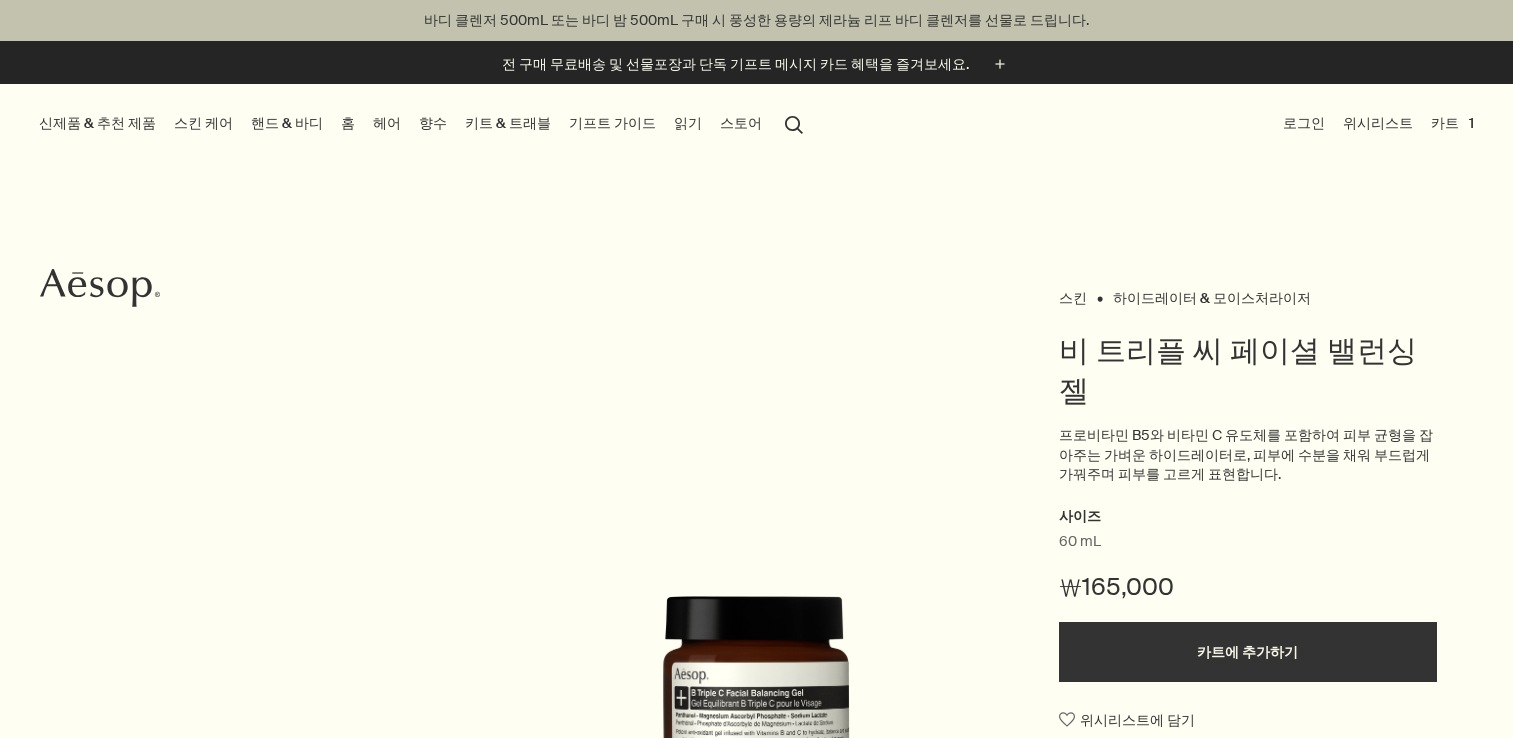 scroll, scrollTop: 0, scrollLeft: 0, axis: both 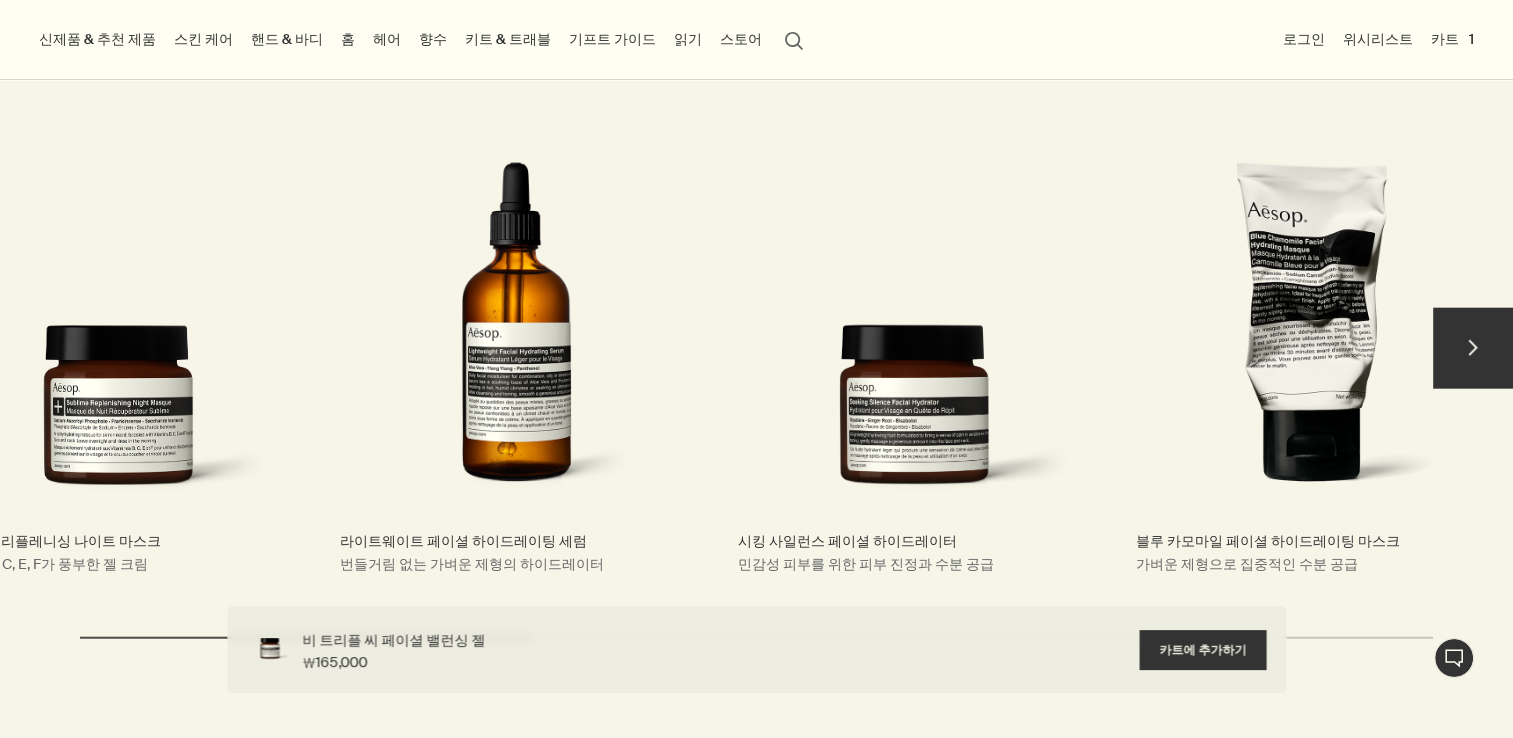 drag, startPoint x: 931, startPoint y: 415, endPoint x: 472, endPoint y: 394, distance: 459.48013 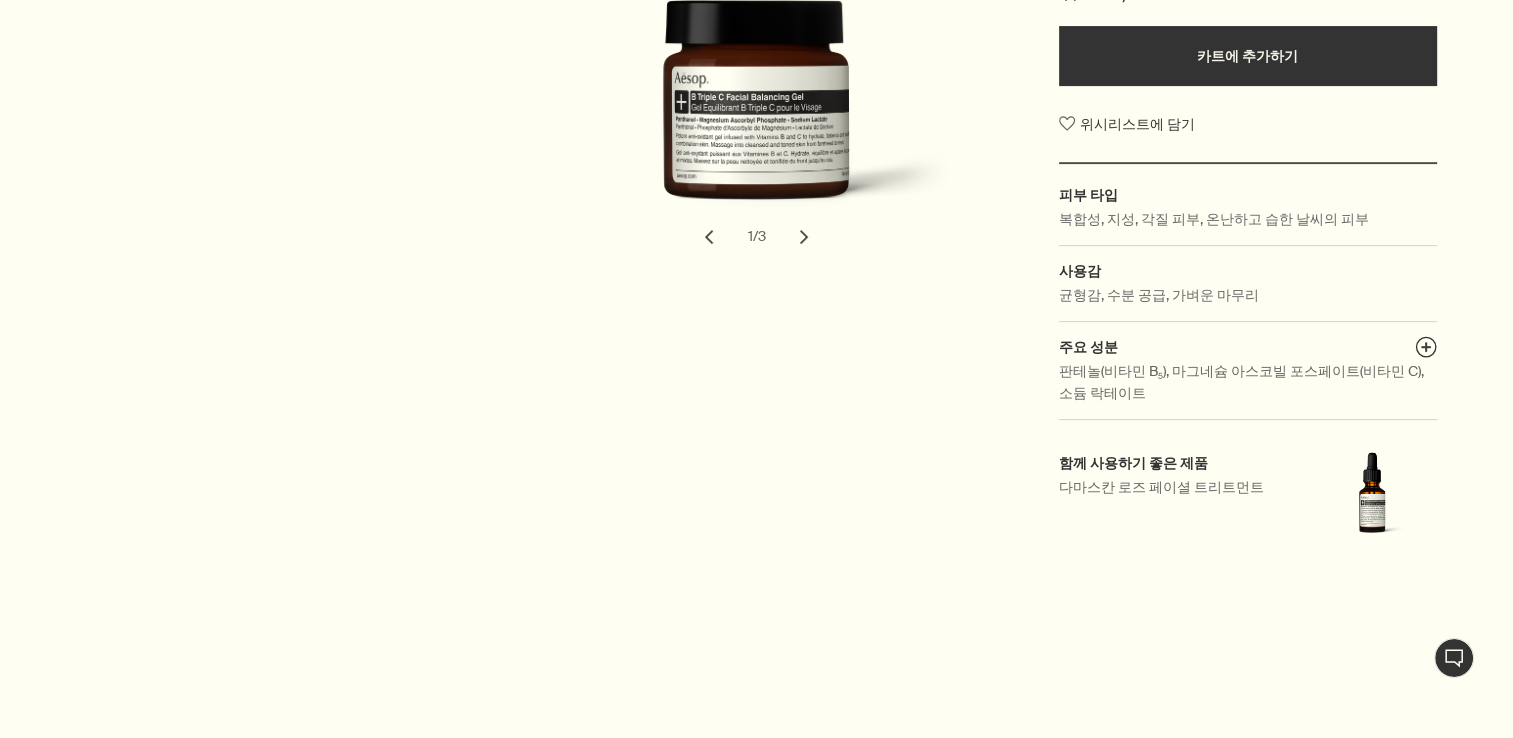 scroll, scrollTop: 600, scrollLeft: 0, axis: vertical 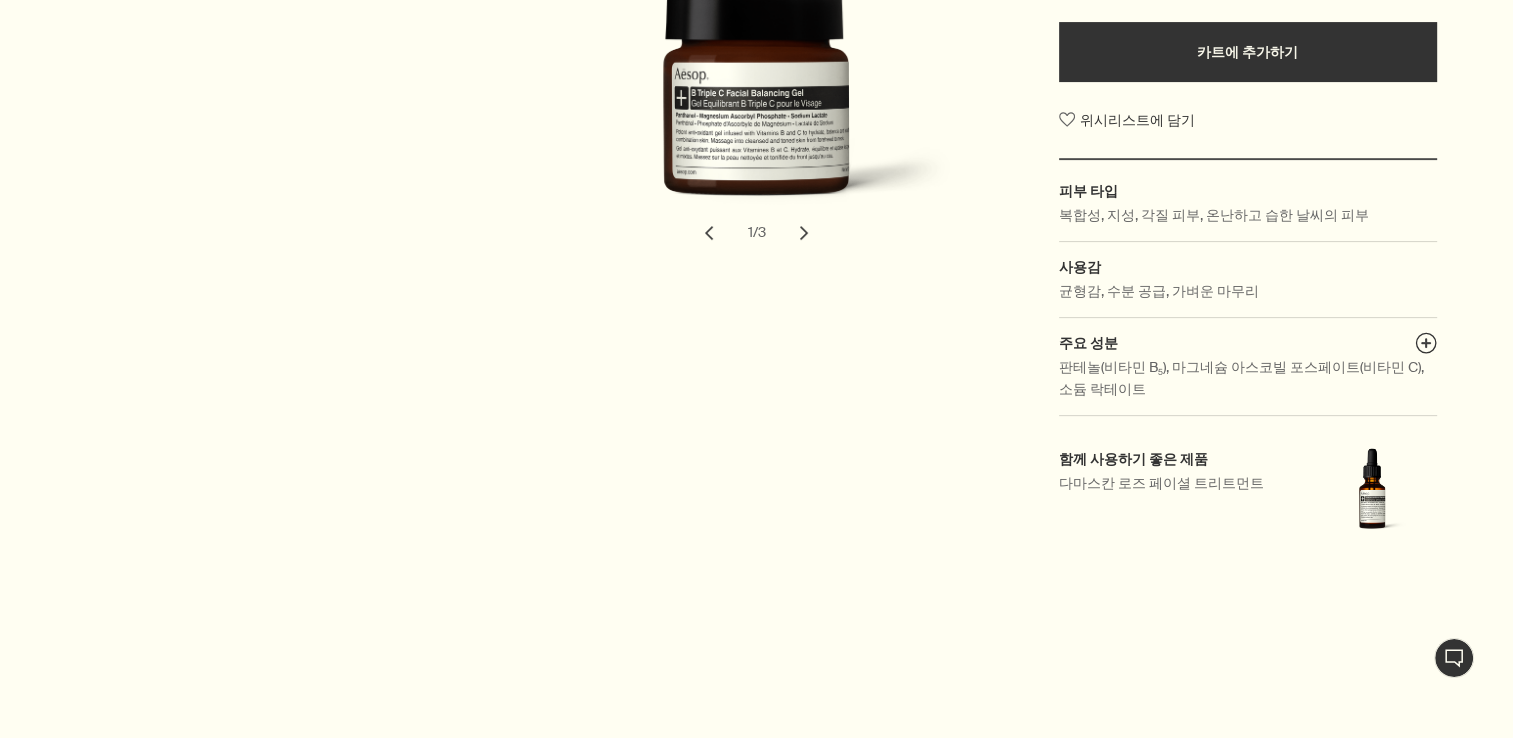 click on "판테놀(비타민 B₅), 마그네슘 아스코빌 포스페이트(비타민 C), 소듐 락테이트" at bounding box center (1248, 378) 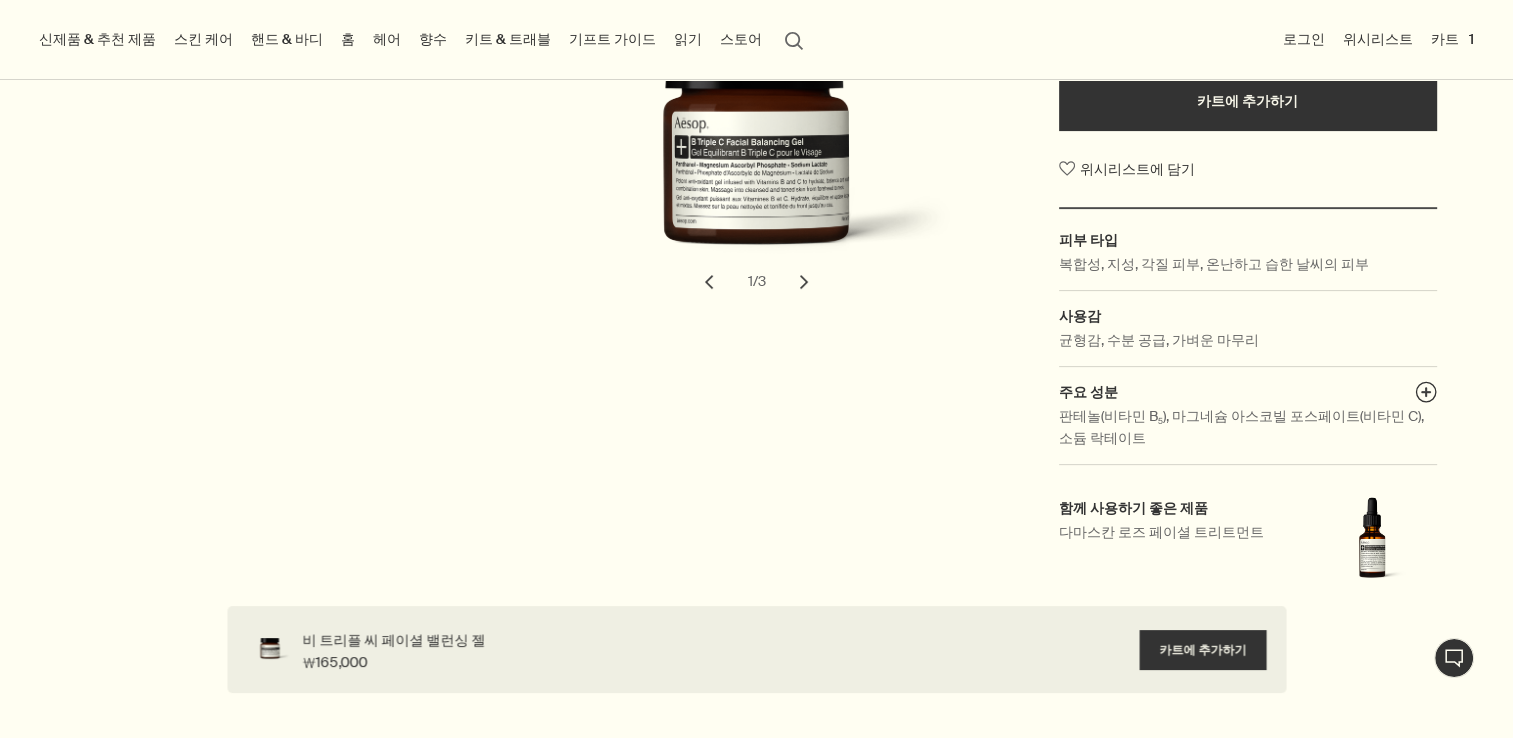 scroll, scrollTop: 400, scrollLeft: 0, axis: vertical 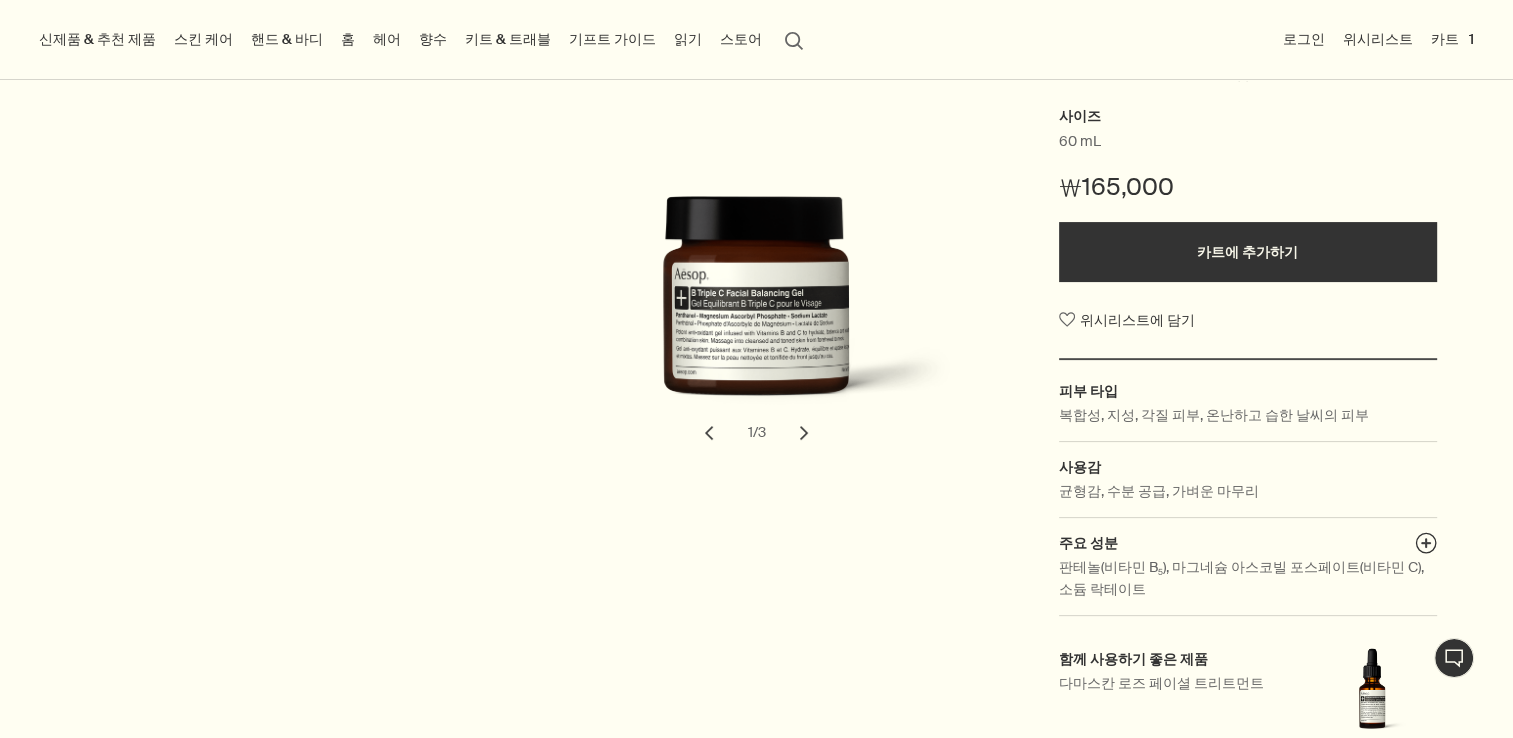 click on "chevron" at bounding box center (804, 433) 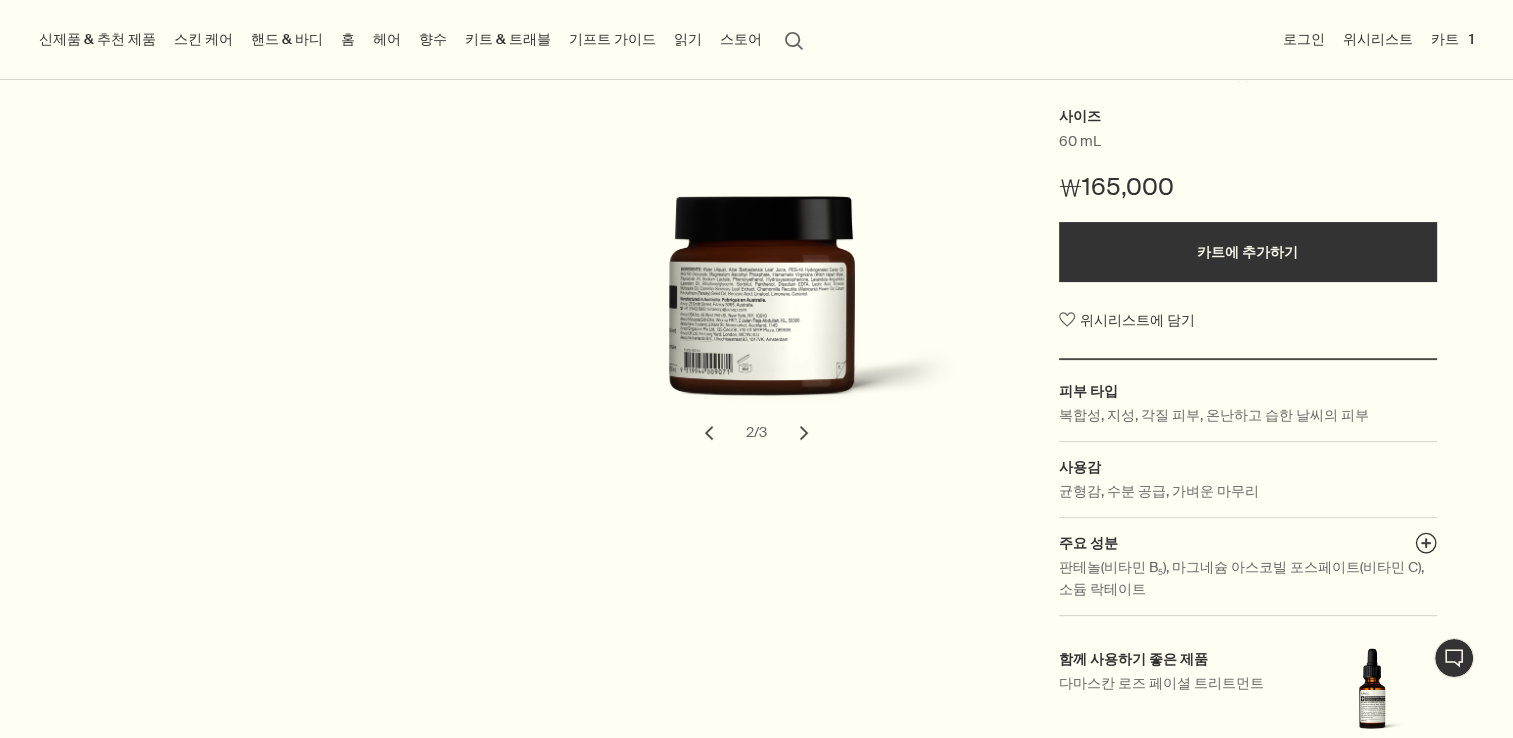 click on "chevron" at bounding box center [804, 433] 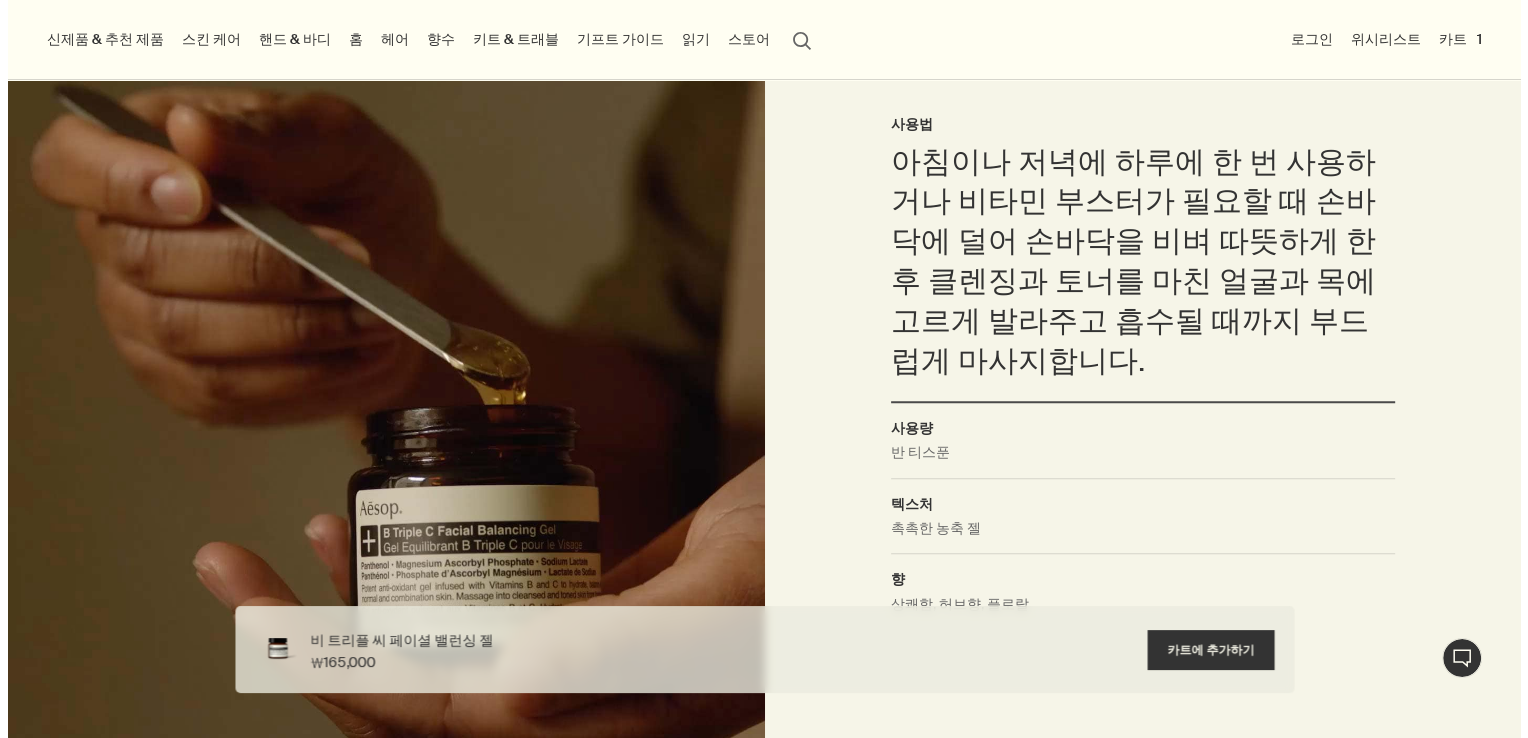 scroll, scrollTop: 1000, scrollLeft: 0, axis: vertical 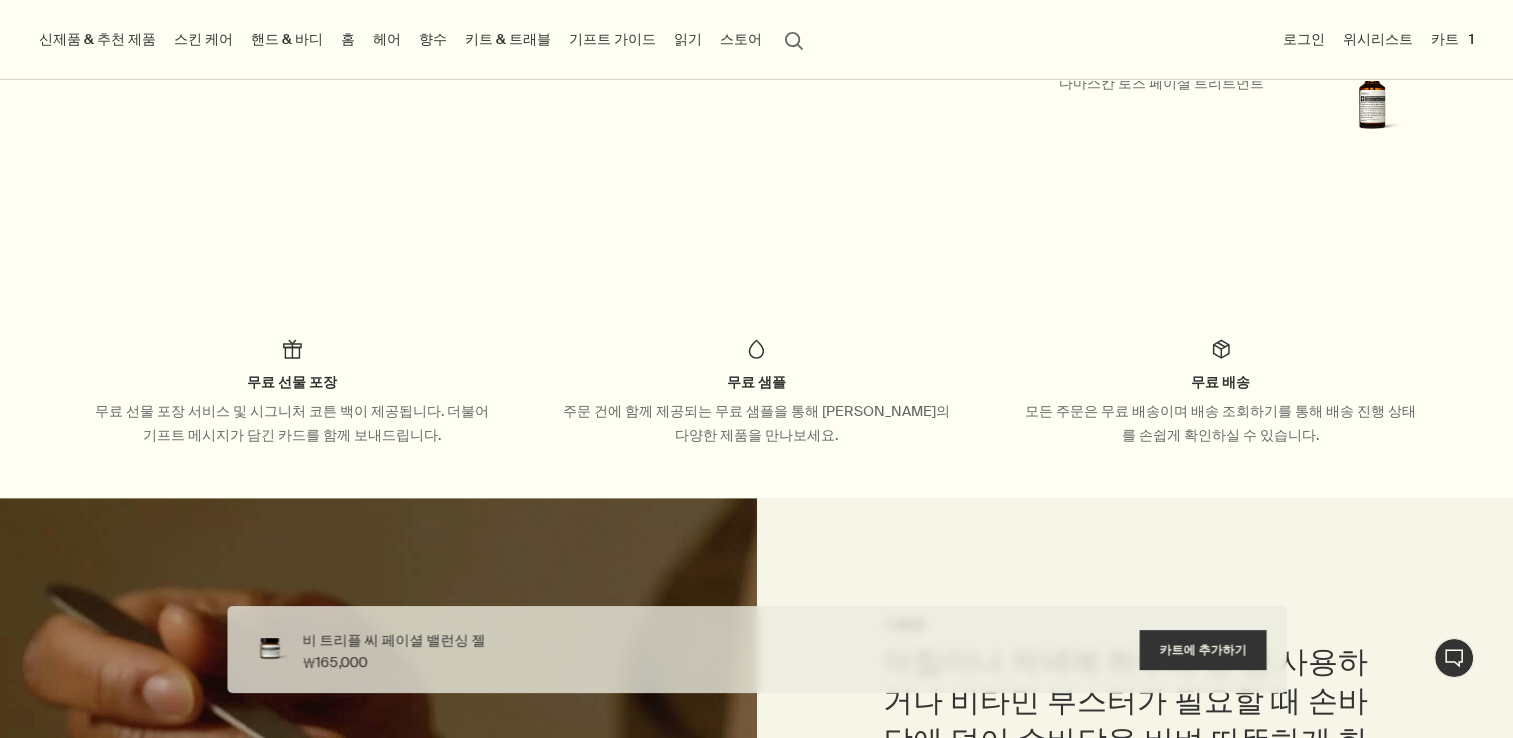 click on "스킨 케어" at bounding box center [203, 39] 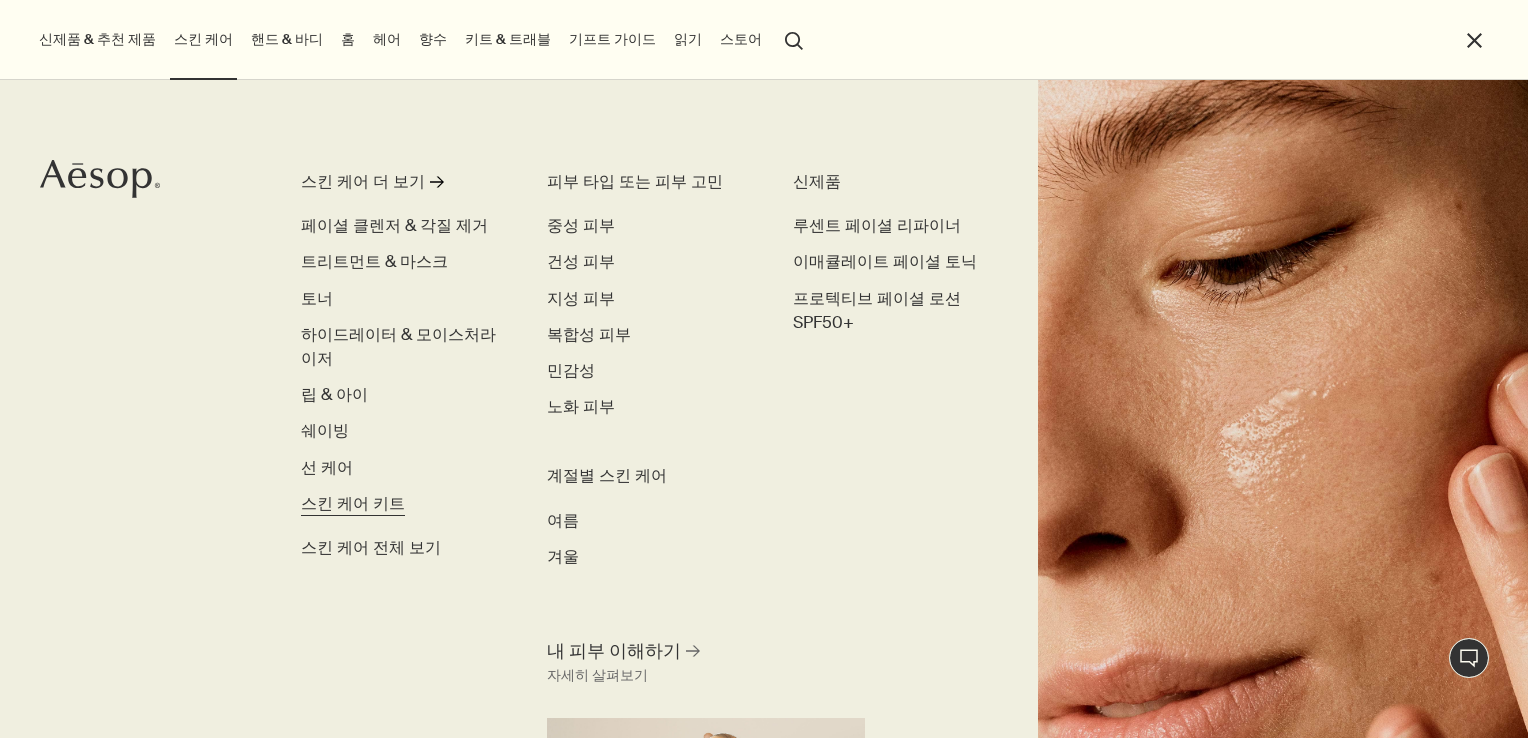 click on "스킨 케어 키트" at bounding box center [353, 503] 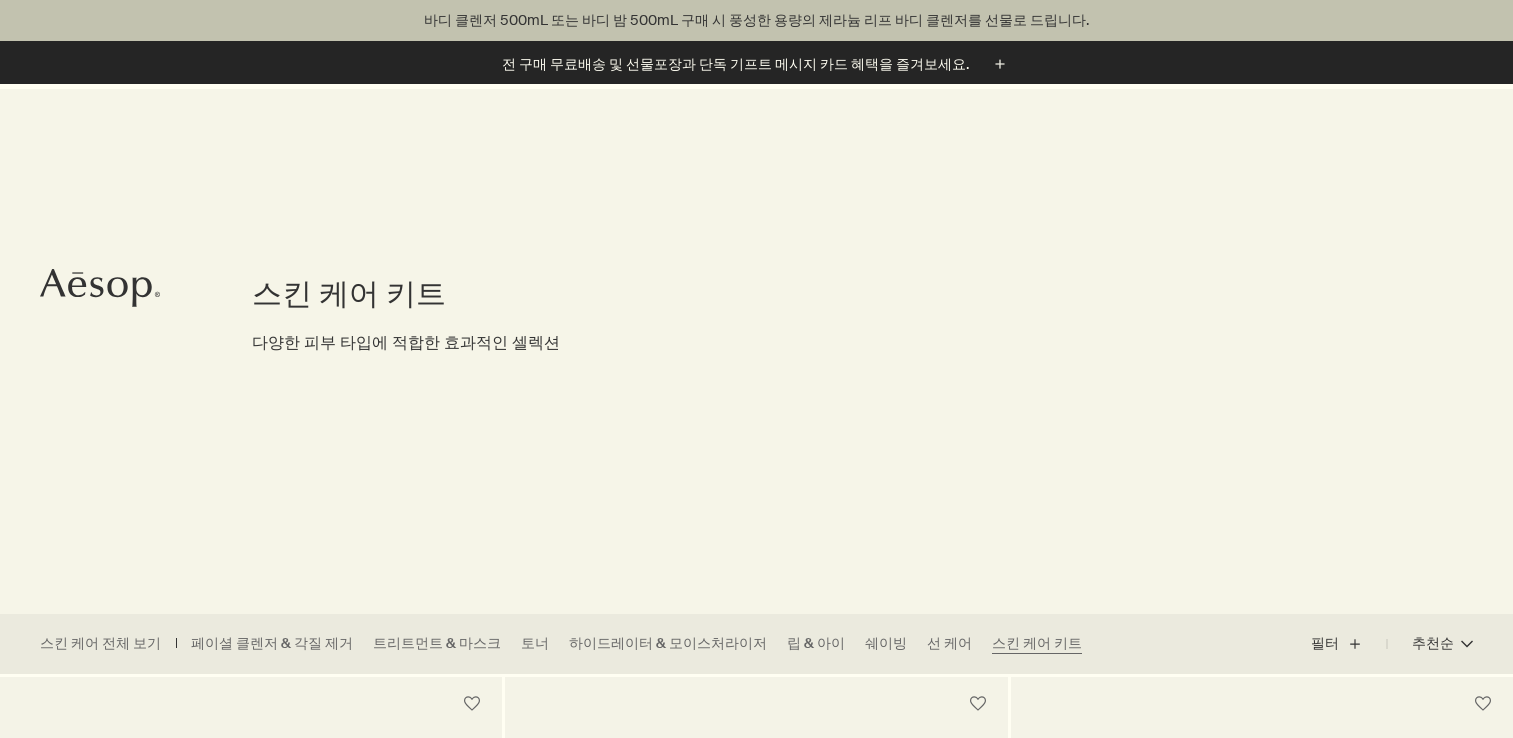scroll, scrollTop: 600, scrollLeft: 0, axis: vertical 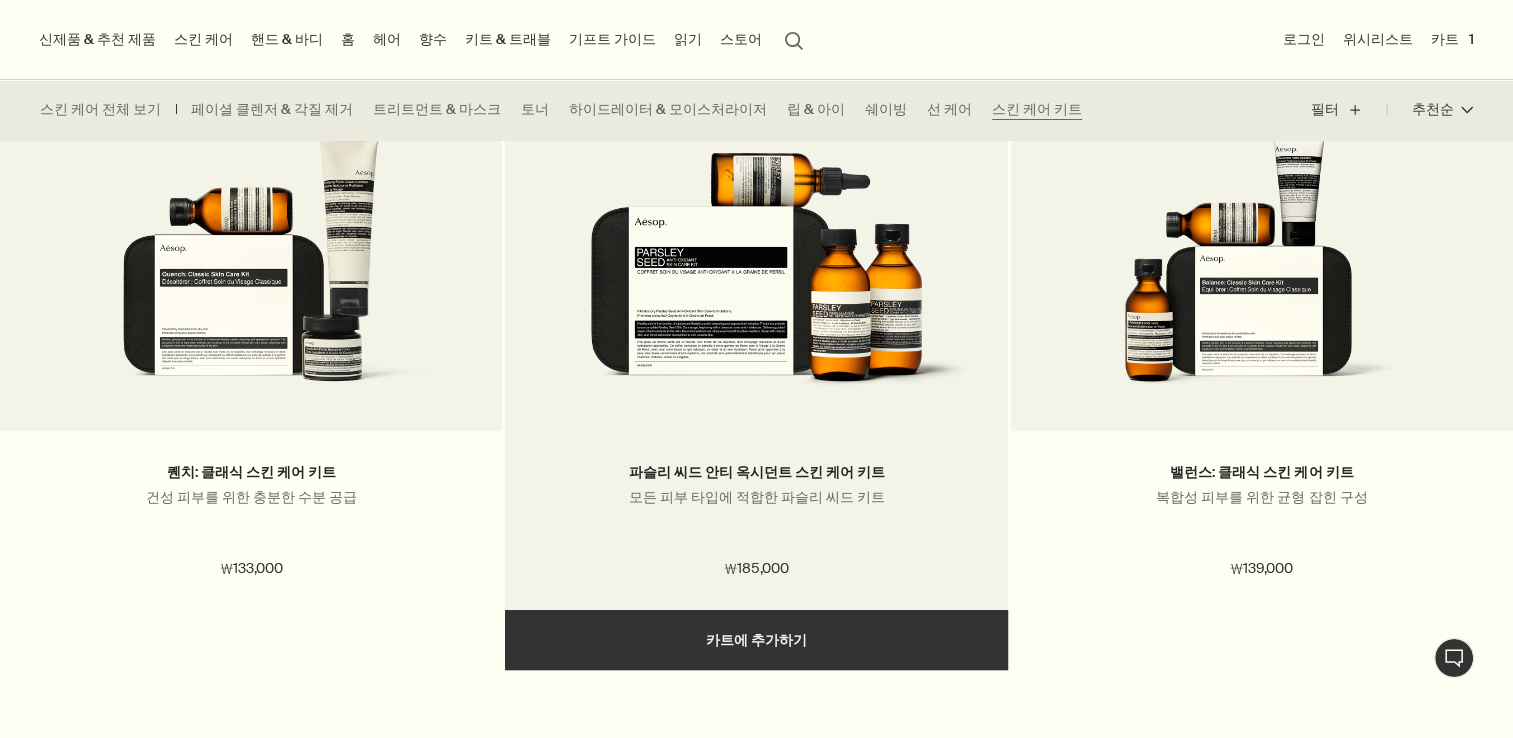 click at bounding box center (756, 231) 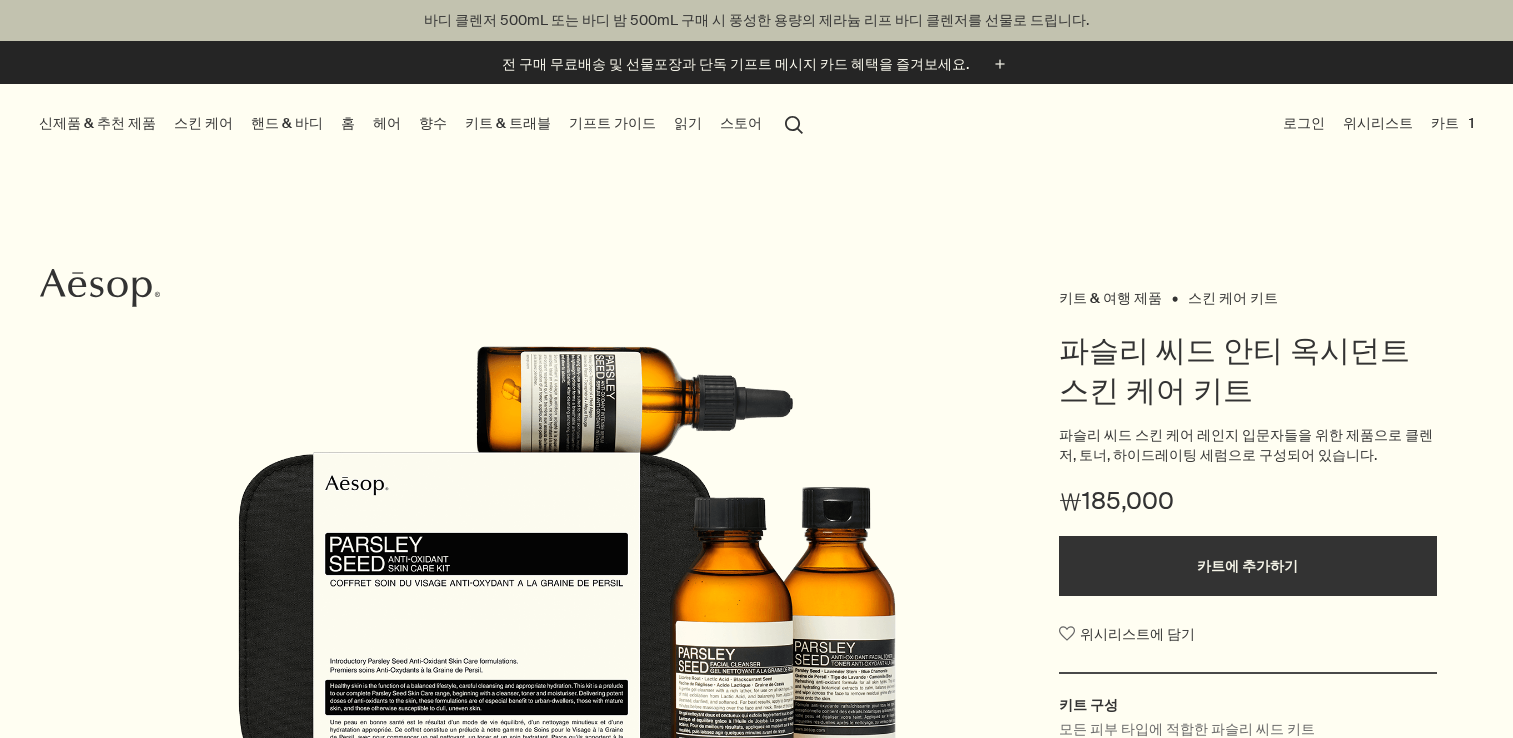 scroll, scrollTop: 0, scrollLeft: 0, axis: both 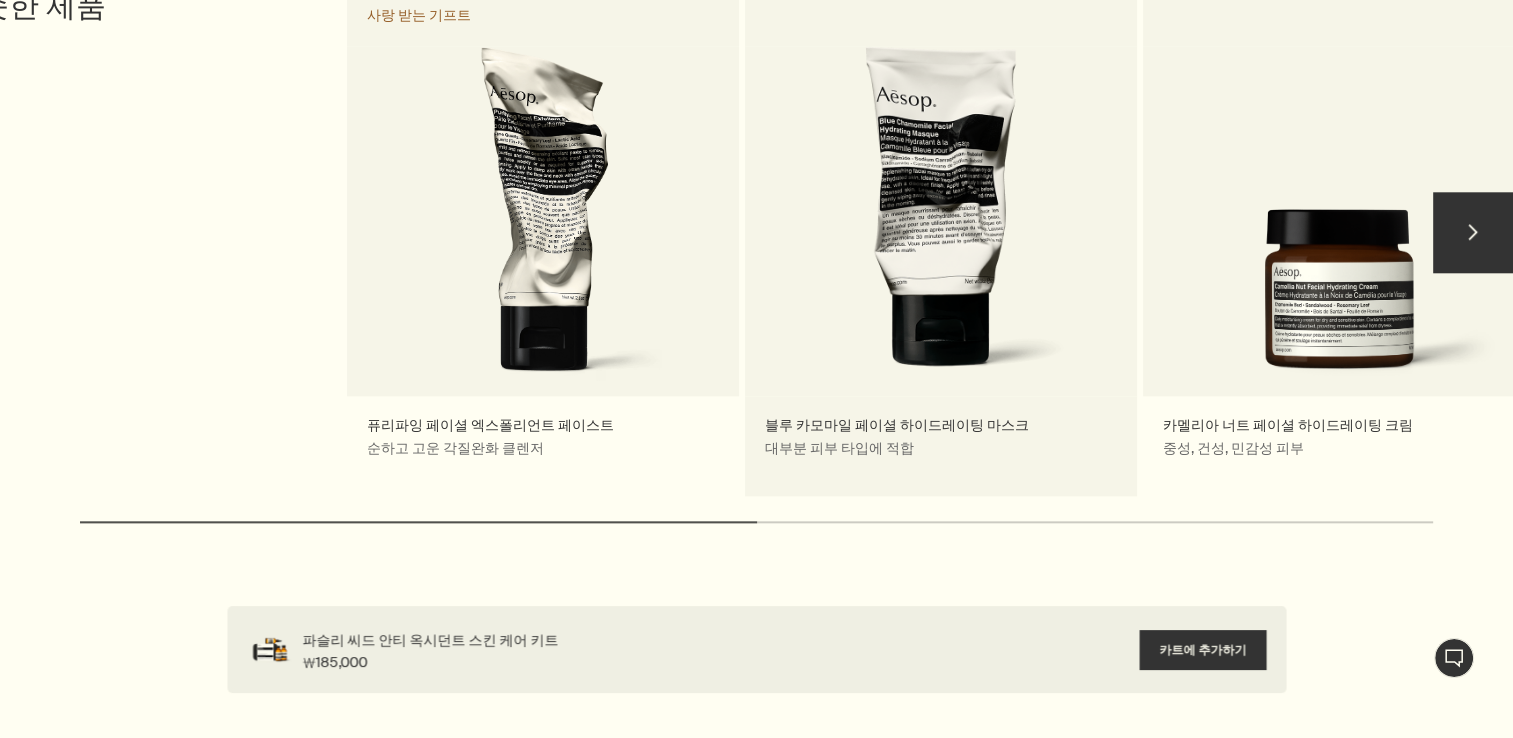 drag, startPoint x: 1084, startPoint y: 370, endPoint x: 965, endPoint y: 359, distance: 119.507324 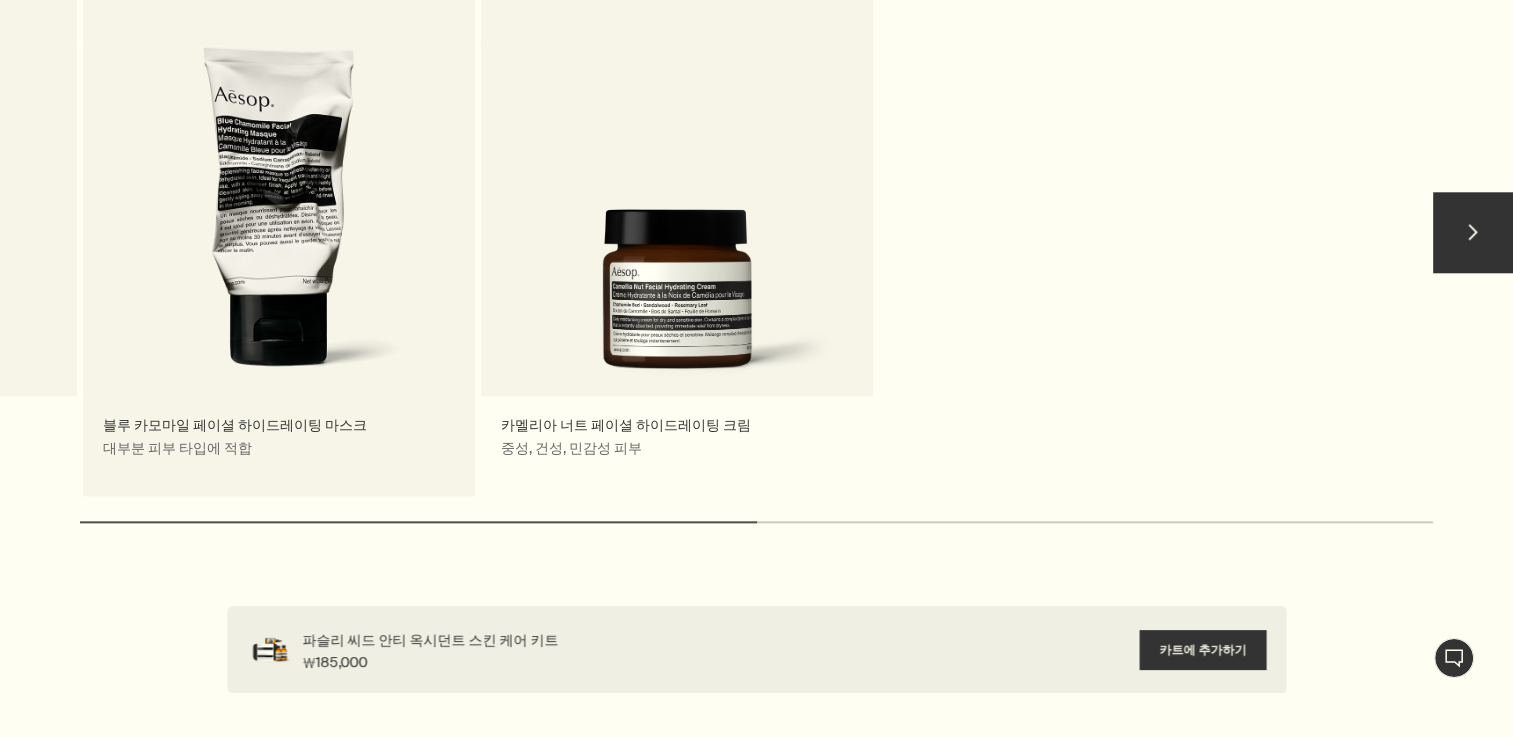 drag, startPoint x: 1230, startPoint y: 346, endPoint x: 455, endPoint y: 386, distance: 776.03156 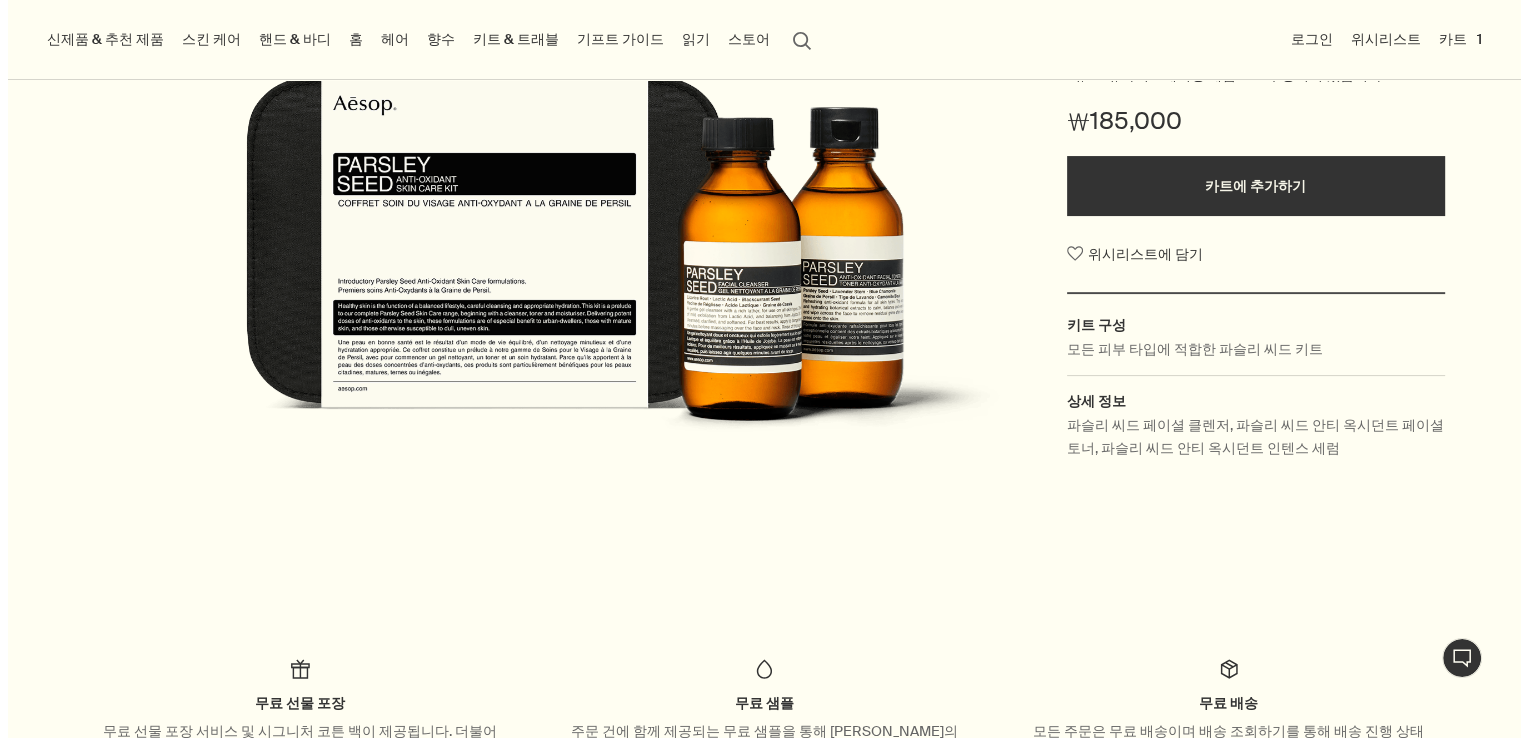 scroll, scrollTop: 0, scrollLeft: 0, axis: both 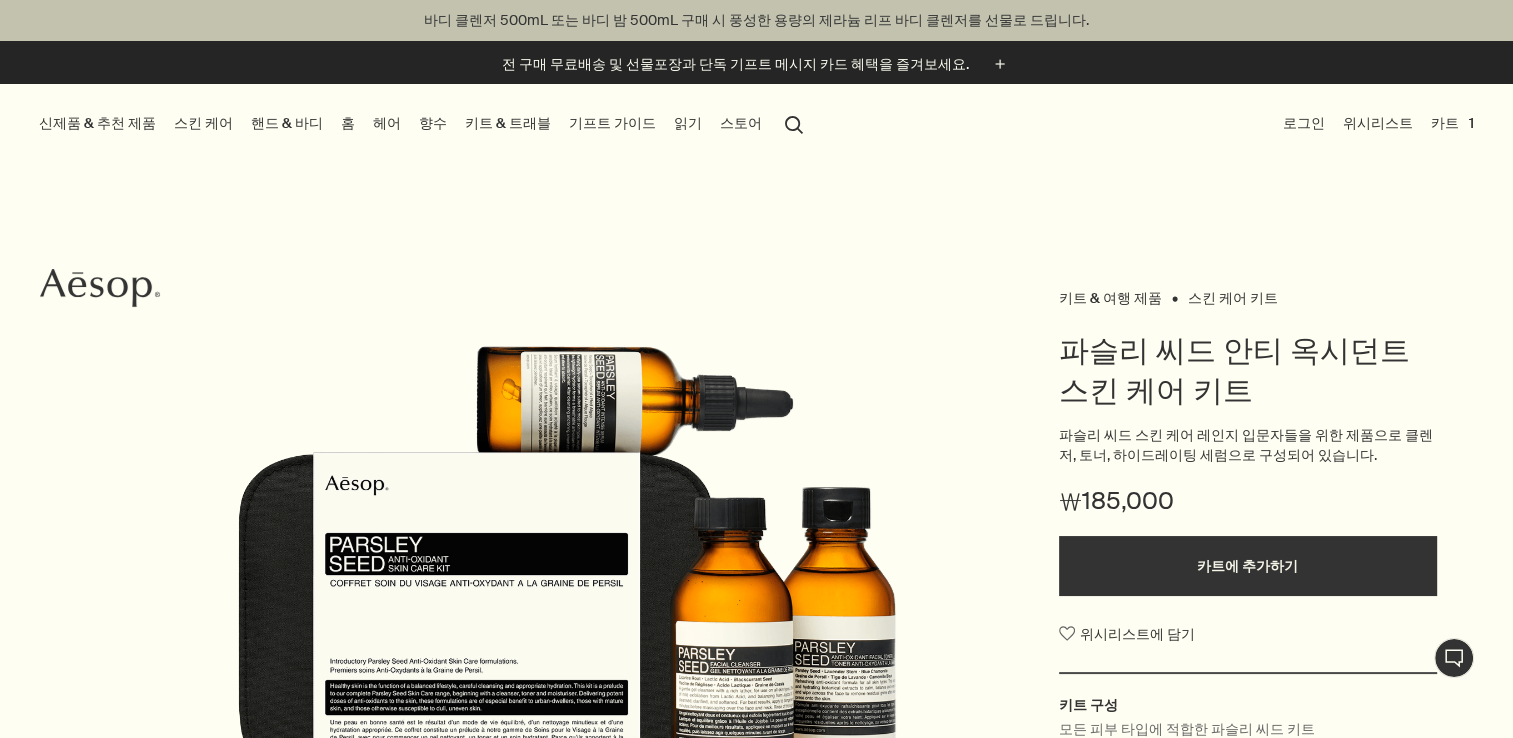click on "핸드 & 바디" at bounding box center (287, 123) 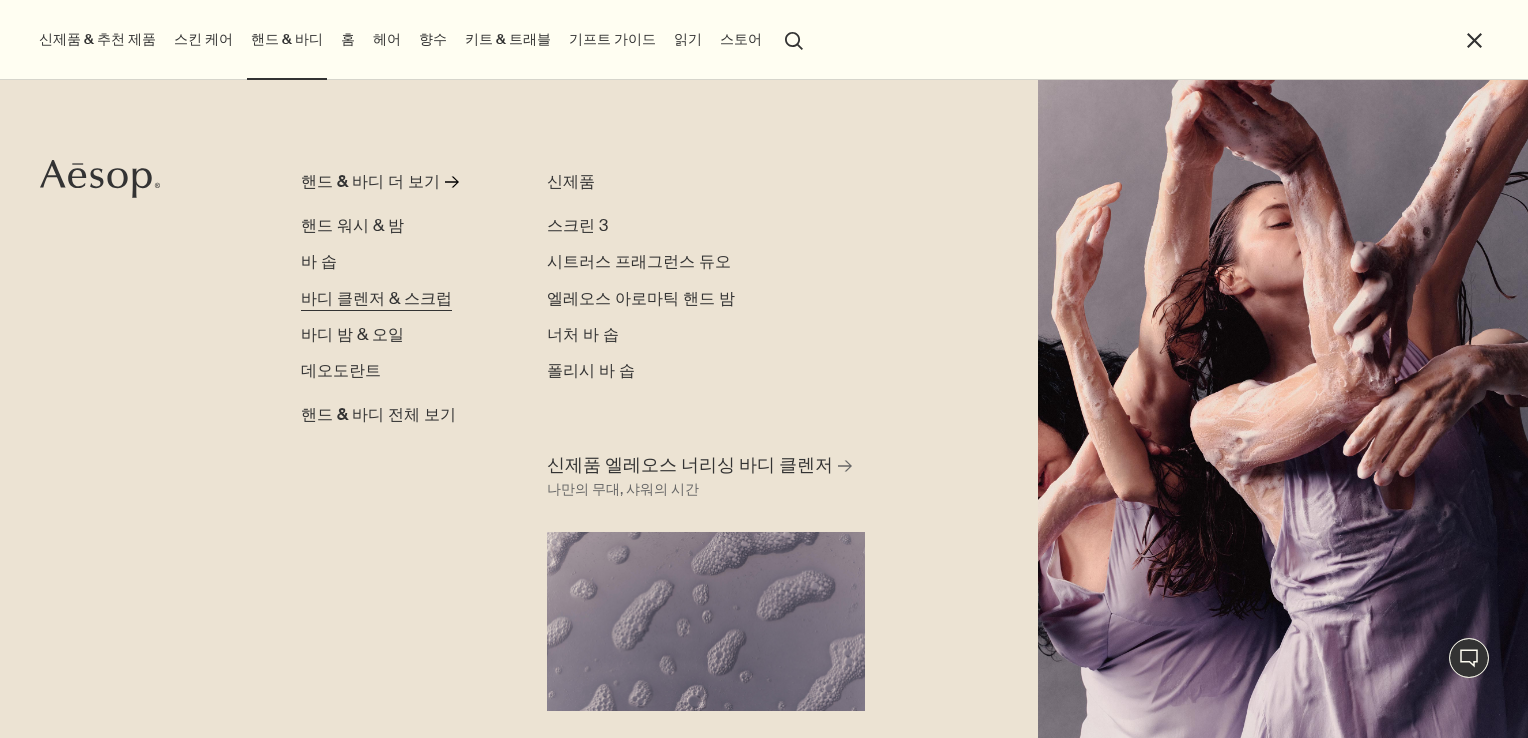 click on "바디 클렌저 & 스크럽" at bounding box center (376, 298) 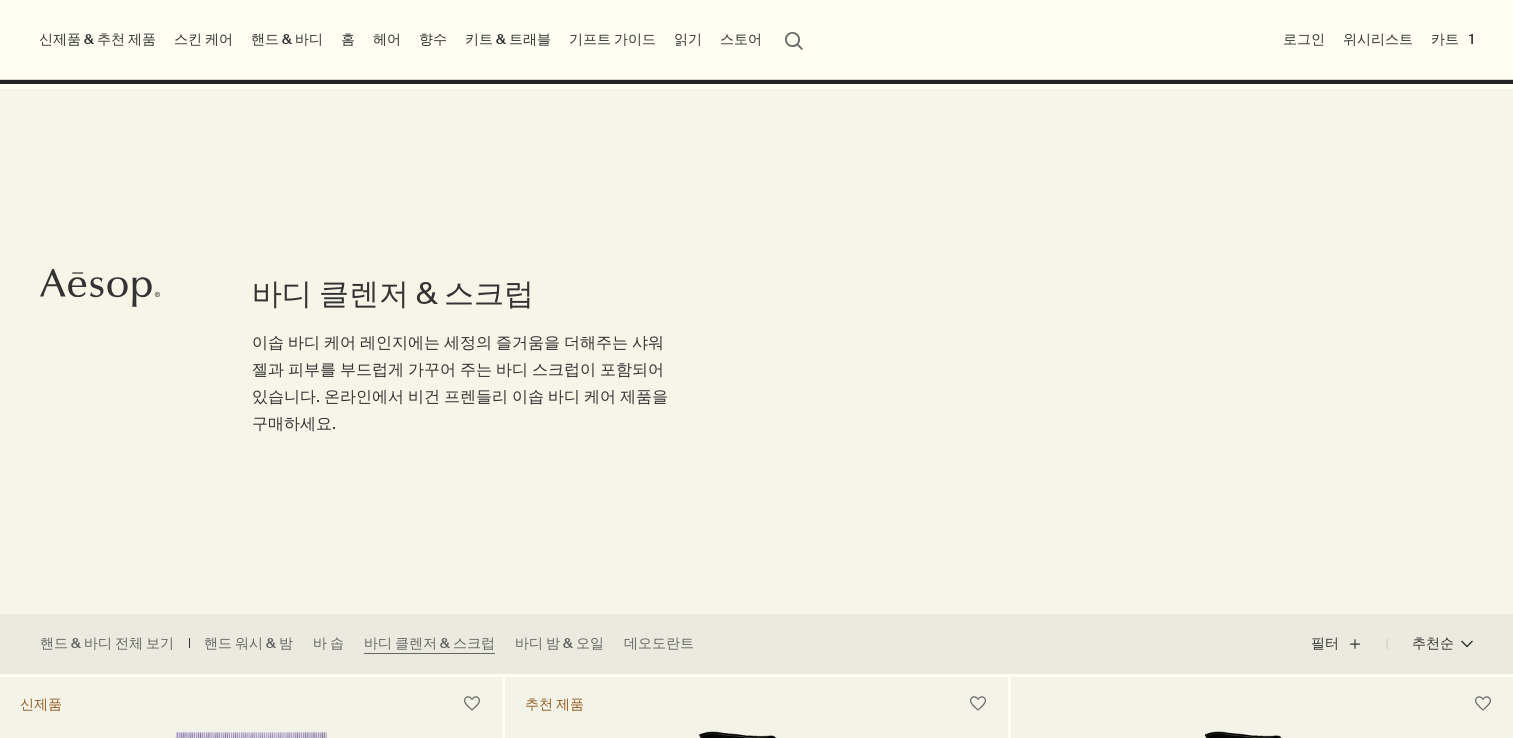 scroll, scrollTop: 600, scrollLeft: 0, axis: vertical 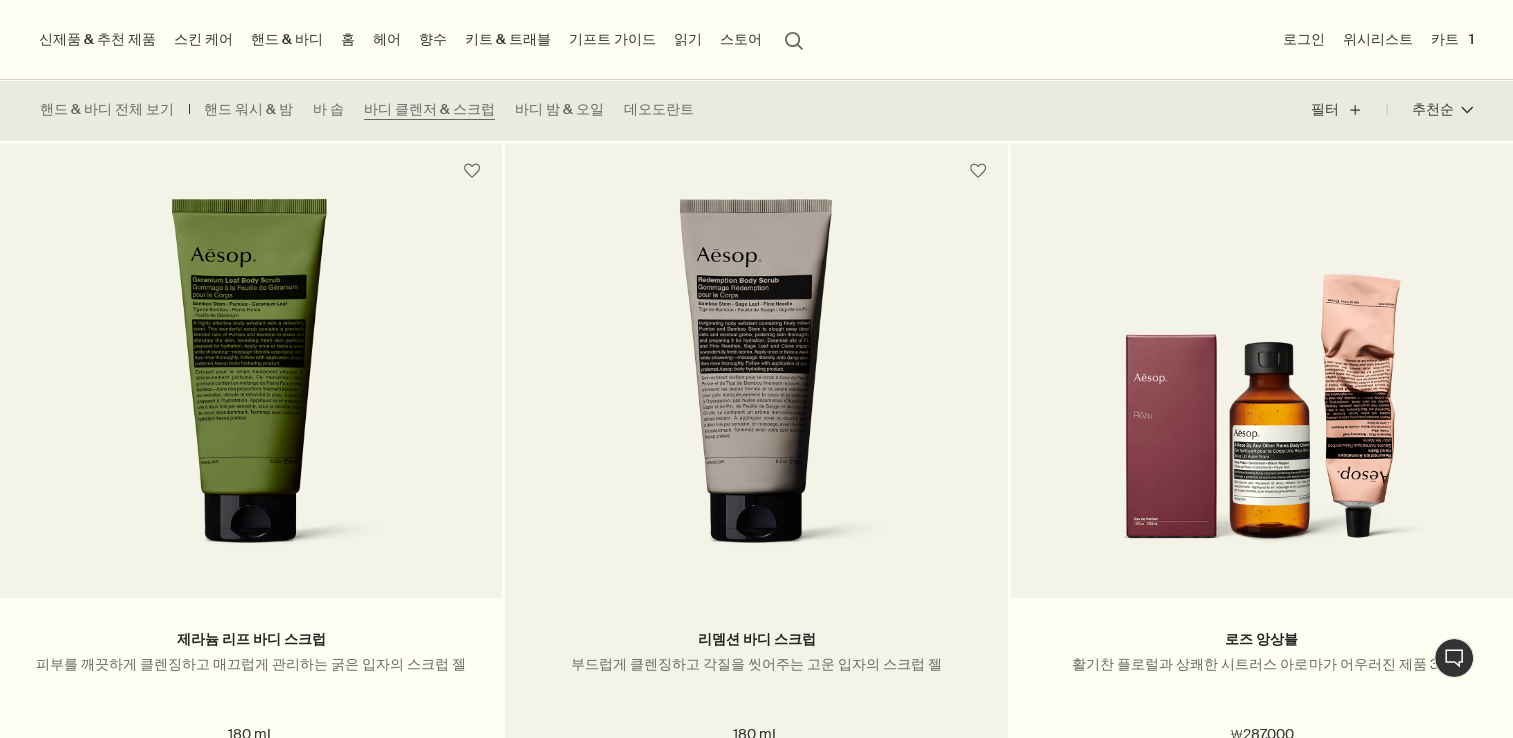 click at bounding box center (757, 383) 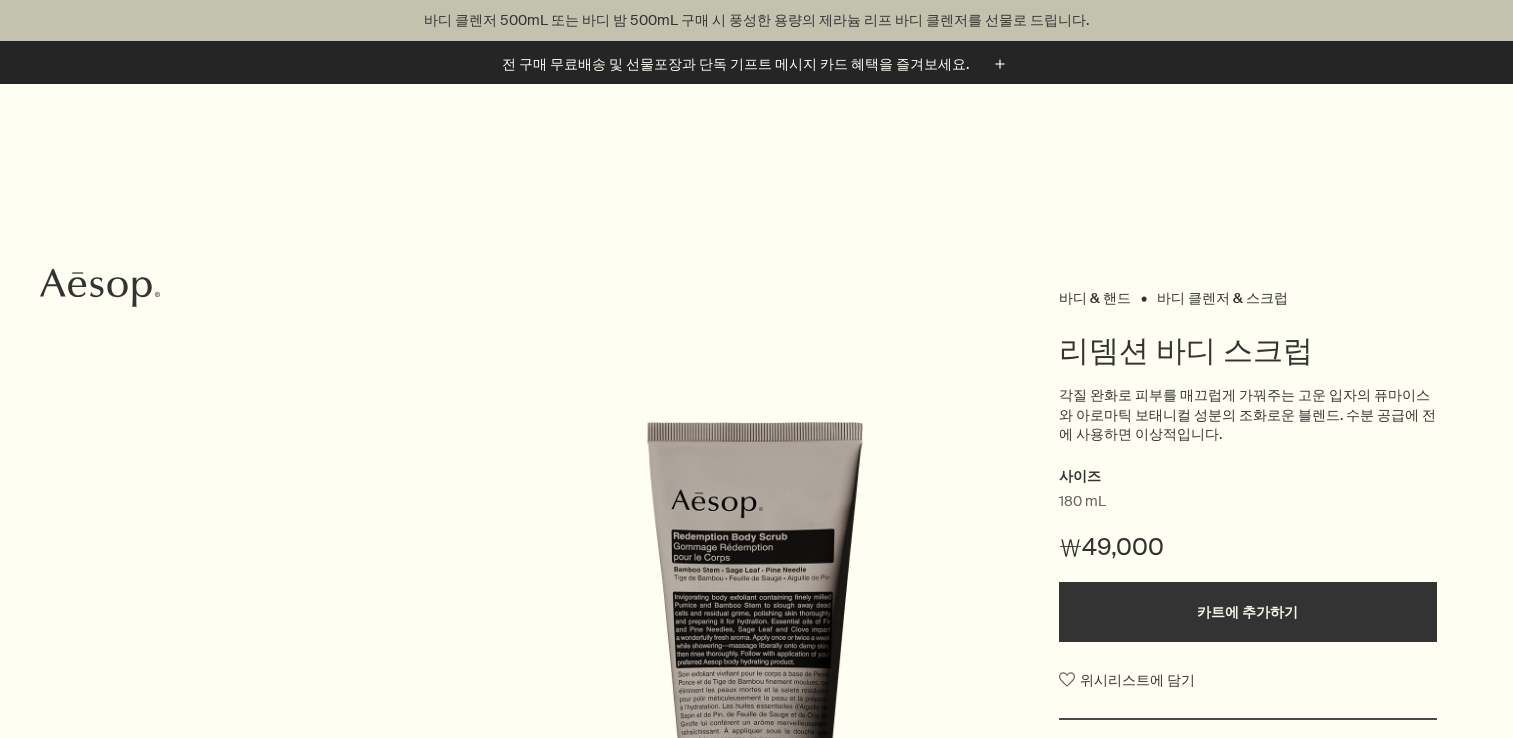 scroll, scrollTop: 300, scrollLeft: 0, axis: vertical 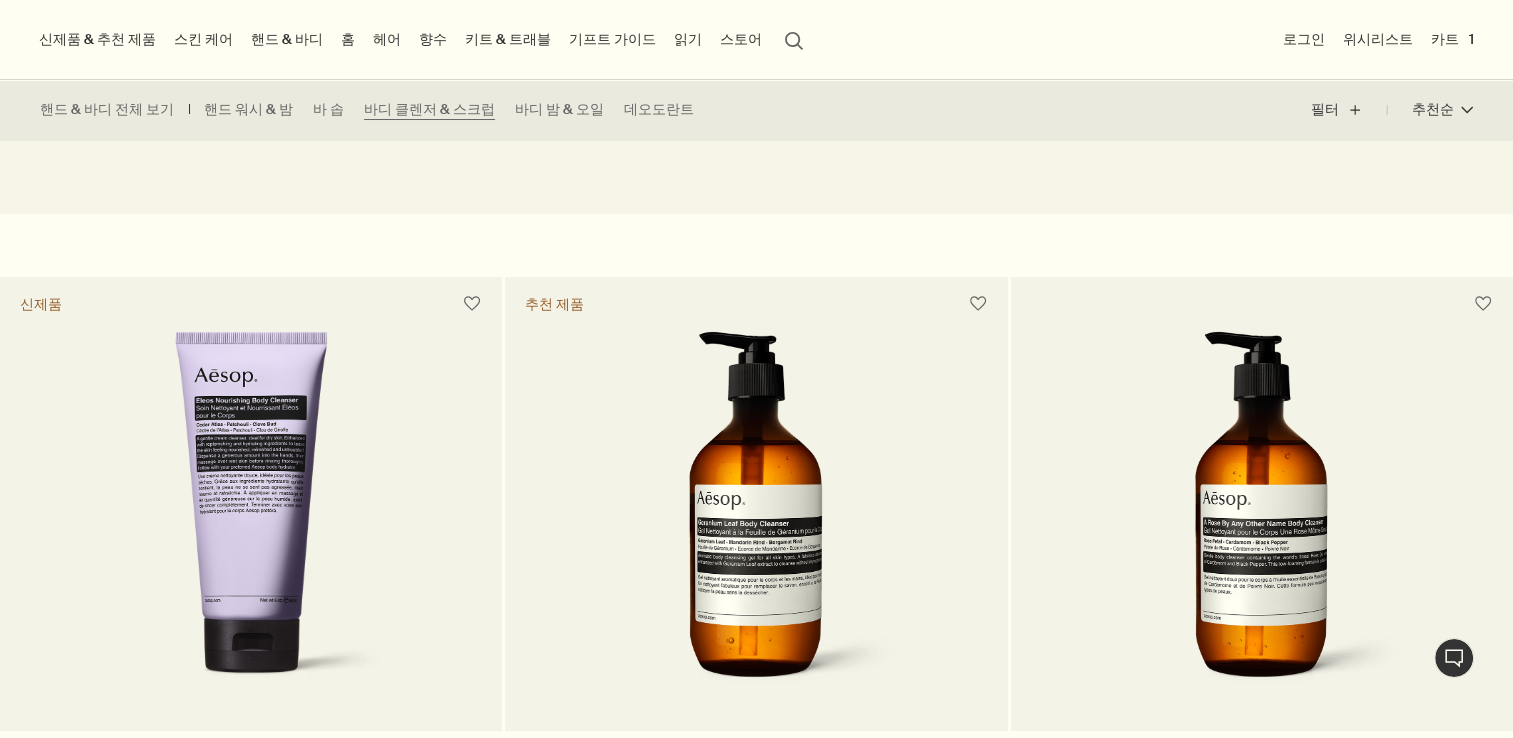 click on "바디 클렌저 & 스크럽  이솝 바디 케어 레인지에는 세정의 즐거움을 더해주는 샤워 젤과 피부를 부드럽게 가꾸어 주는 바디 스크럽이 포함되어 있습니다. 온라인에서 비건 프렌들리 이솝 바디 케어 제품을 구매하세요." at bounding box center [464, -11] 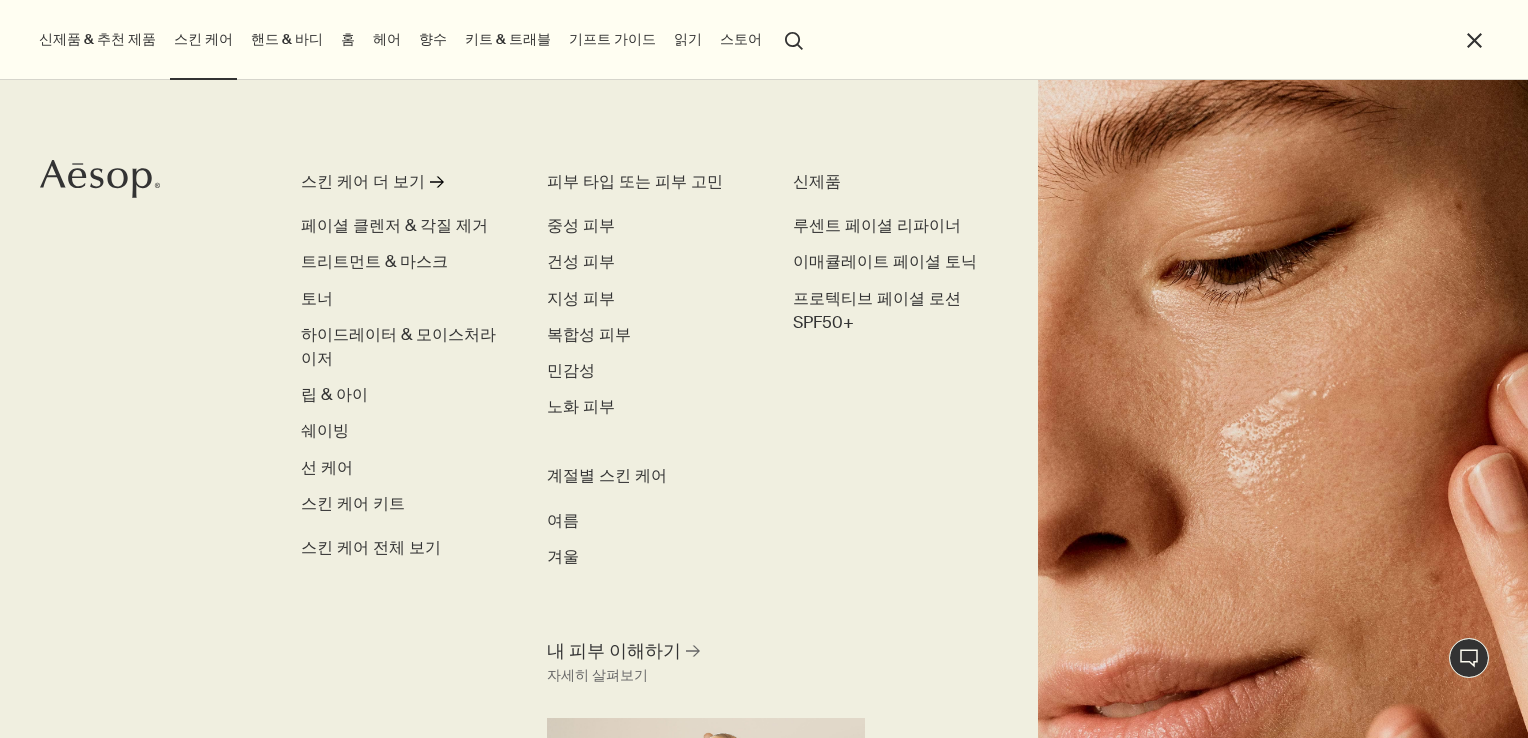 click on "핸드 & 바디" at bounding box center (287, 39) 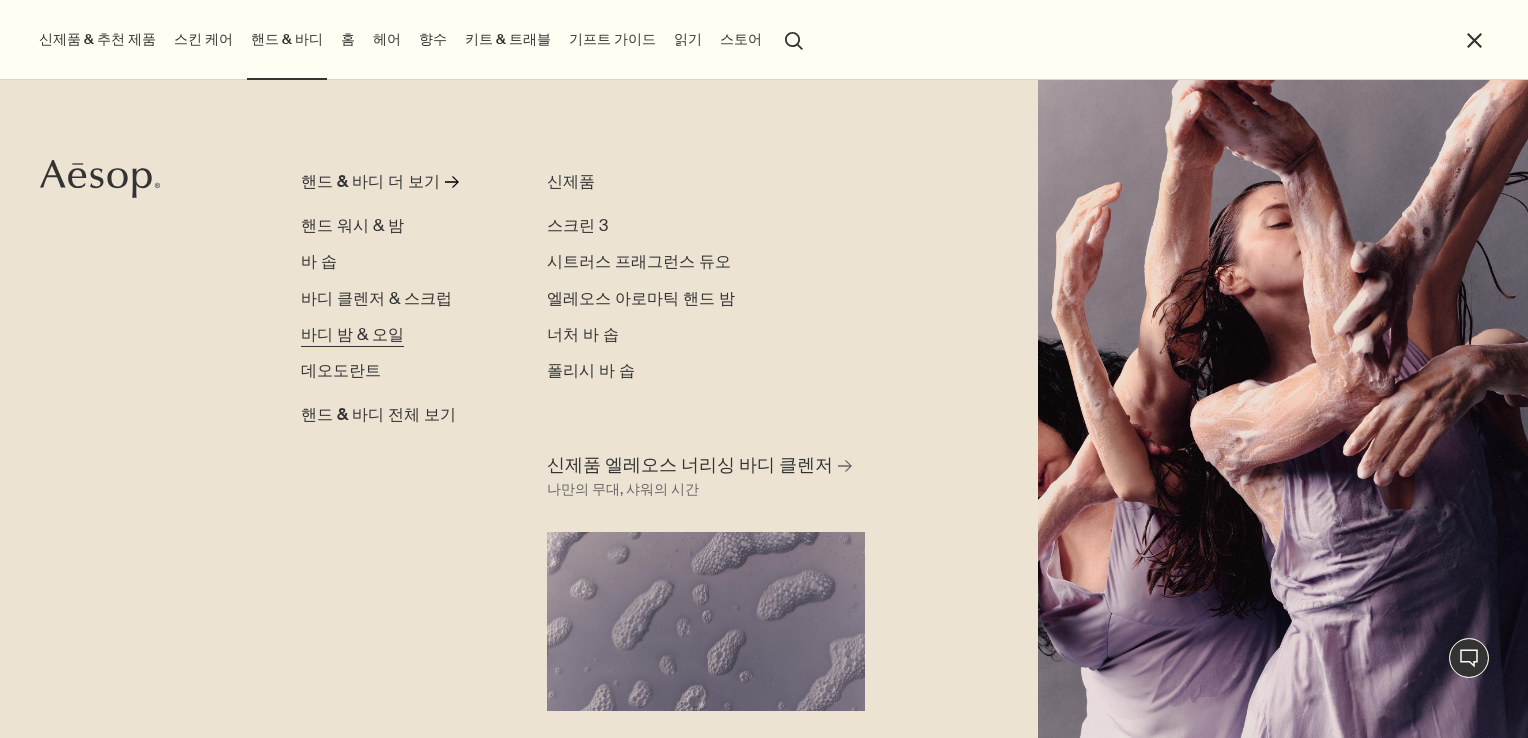 click on "바디 밤 & 오일" at bounding box center (352, 334) 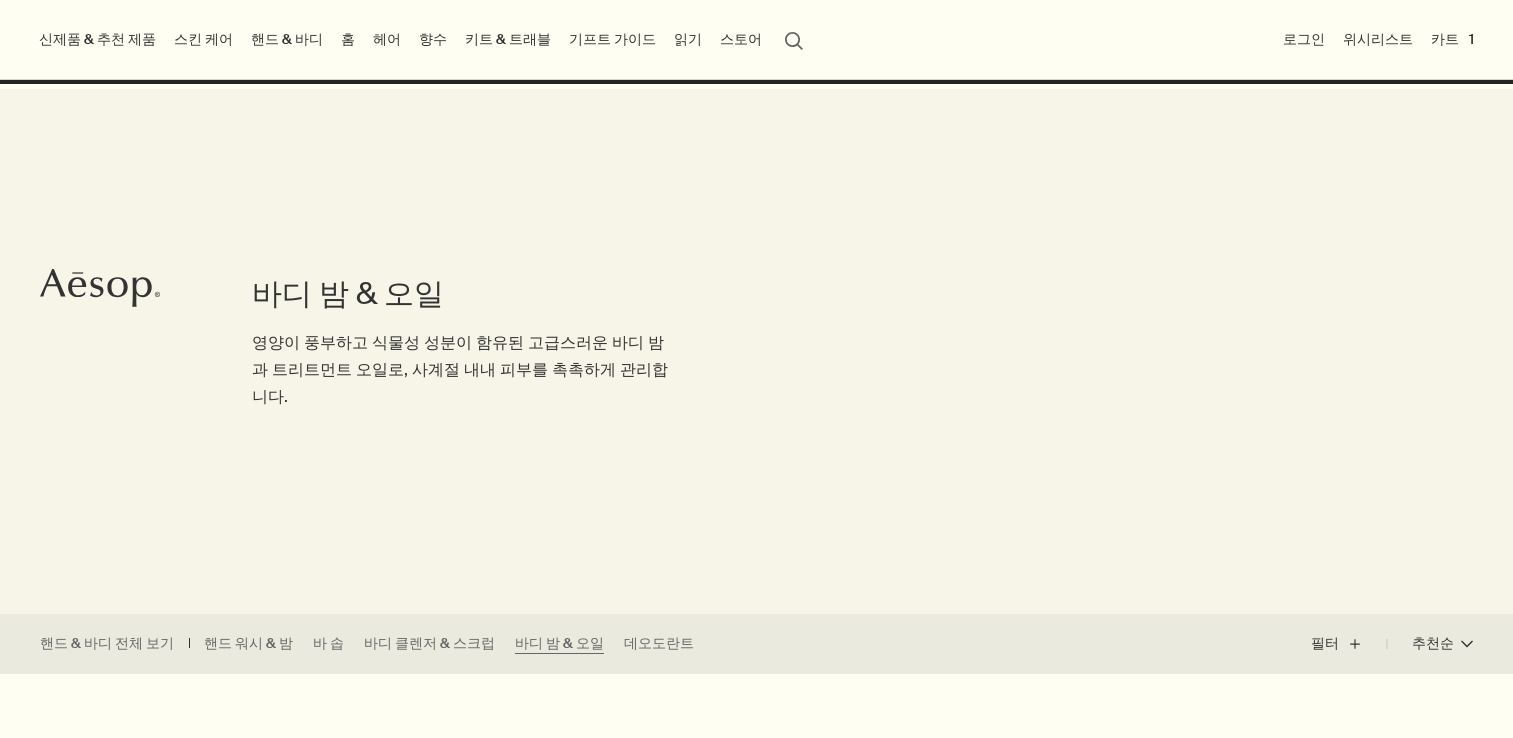 scroll, scrollTop: 500, scrollLeft: 0, axis: vertical 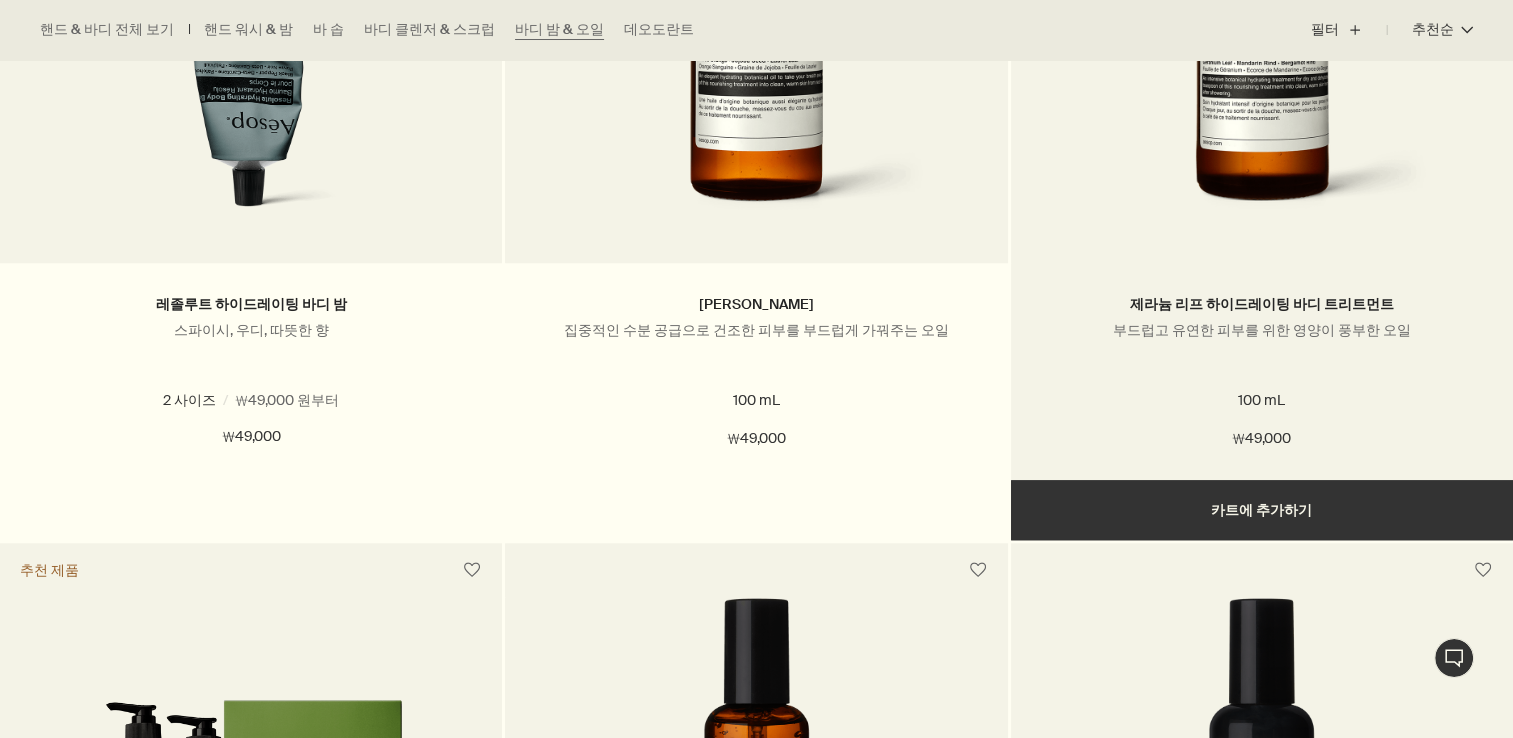 click on "부드럽고 유연한 피부를 위한 영양이 풍부한 오일" at bounding box center [1262, 330] 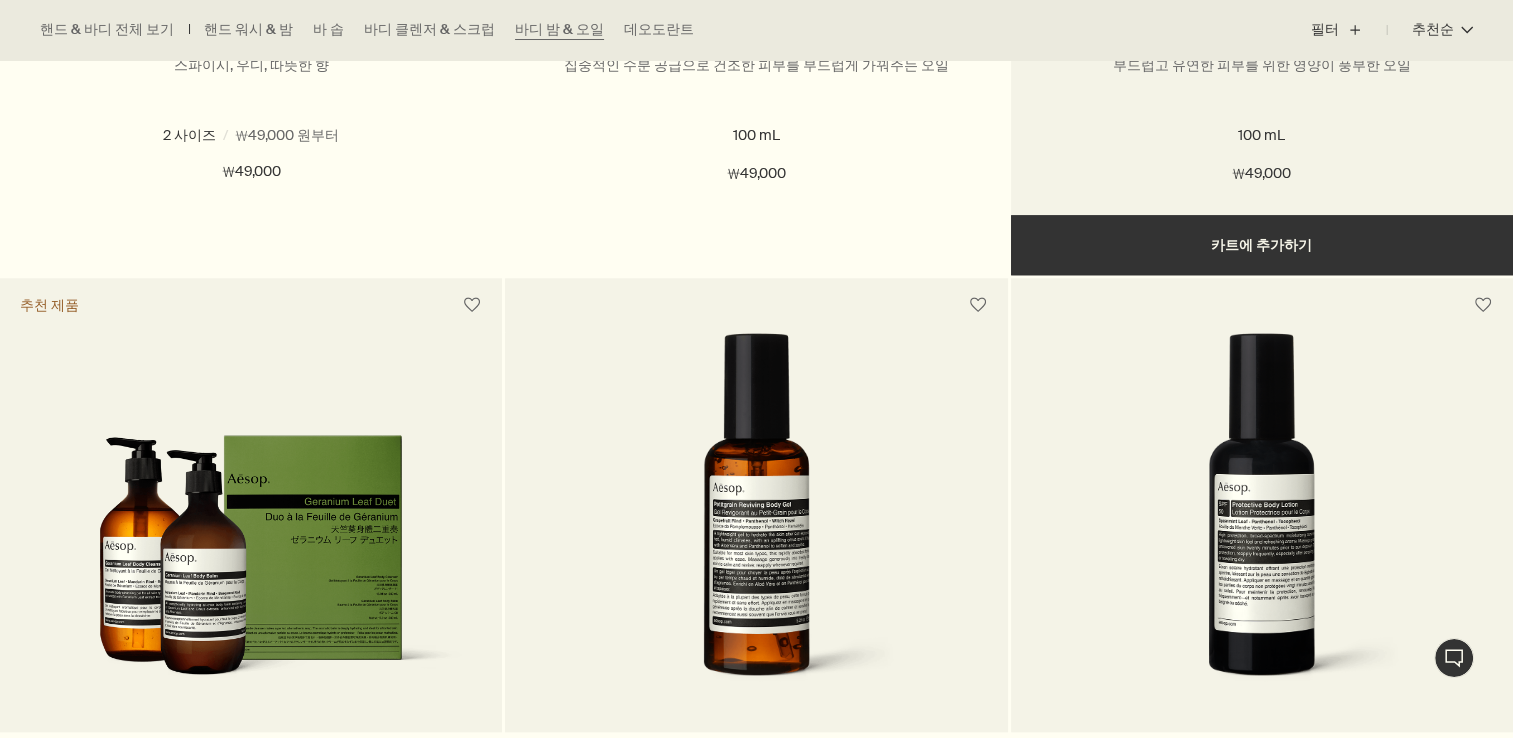 scroll, scrollTop: 1900, scrollLeft: 0, axis: vertical 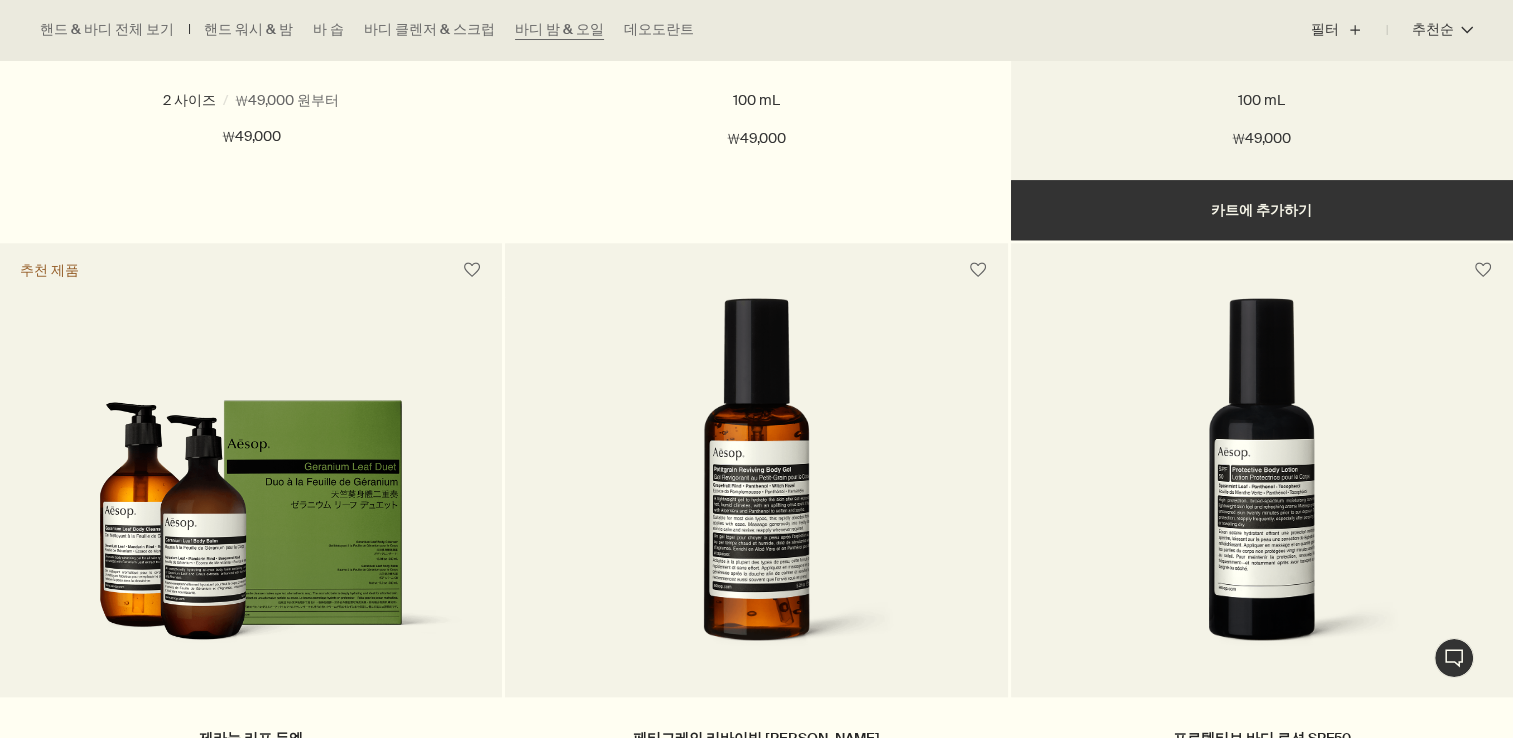 click on "100 mL" at bounding box center (1262, 101) 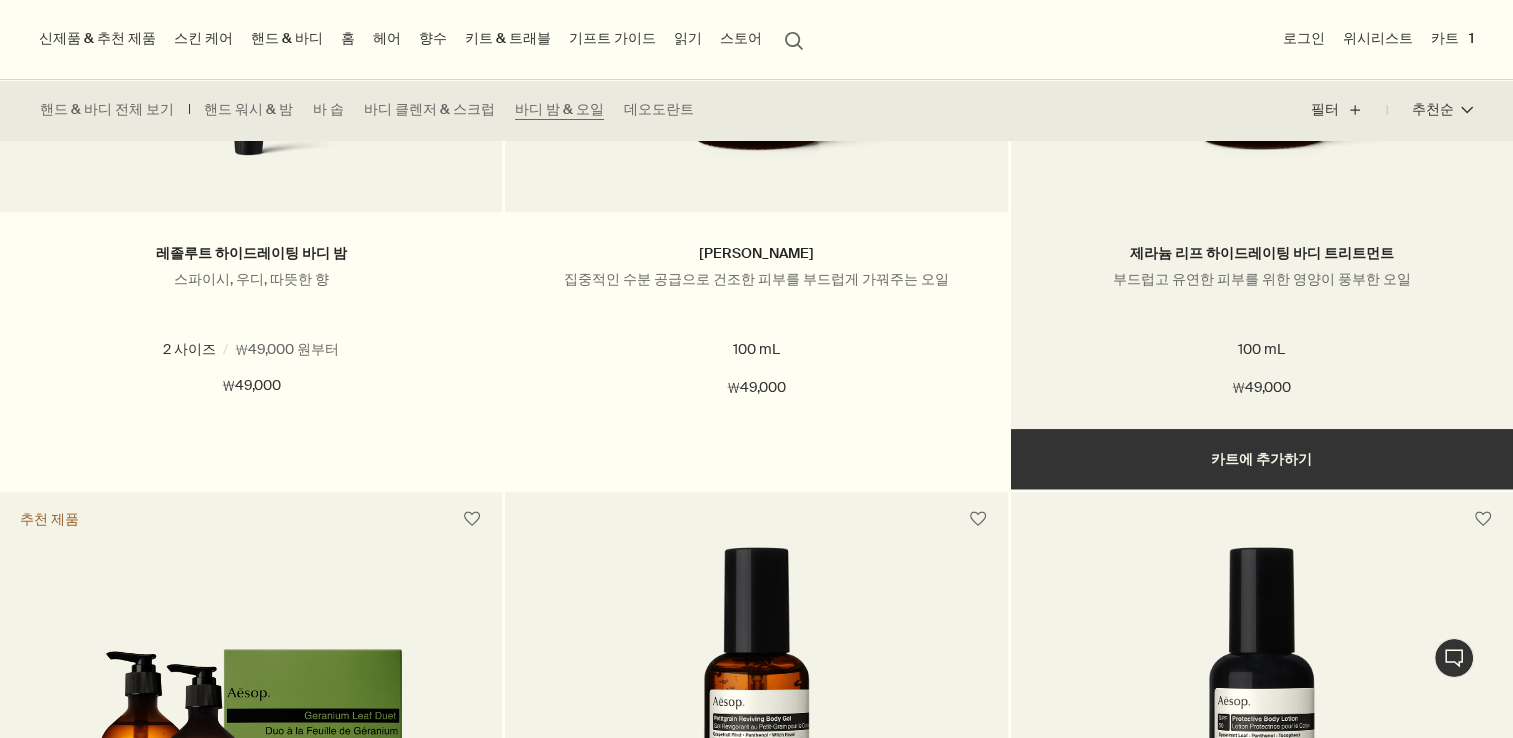scroll, scrollTop: 1400, scrollLeft: 0, axis: vertical 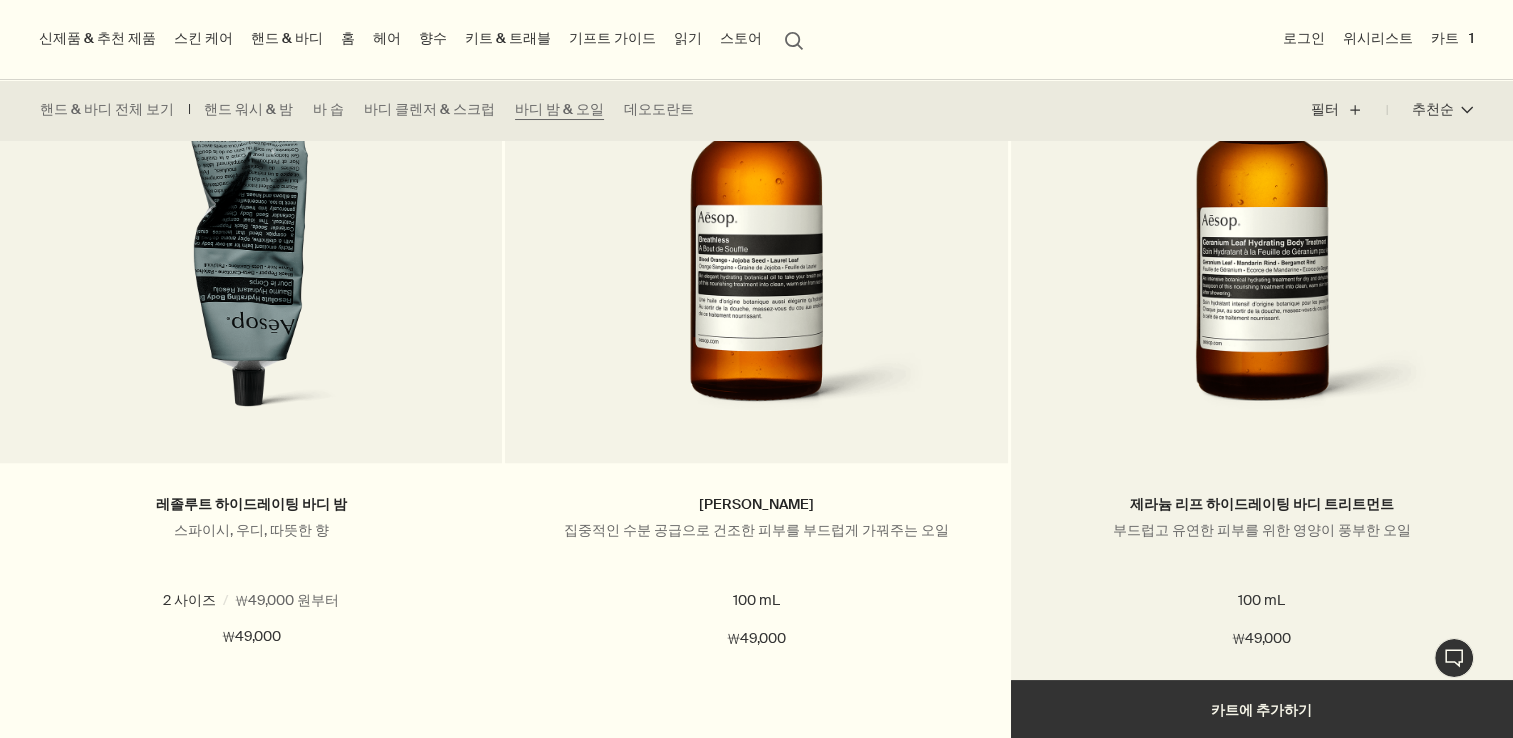 click at bounding box center [1262, 248] 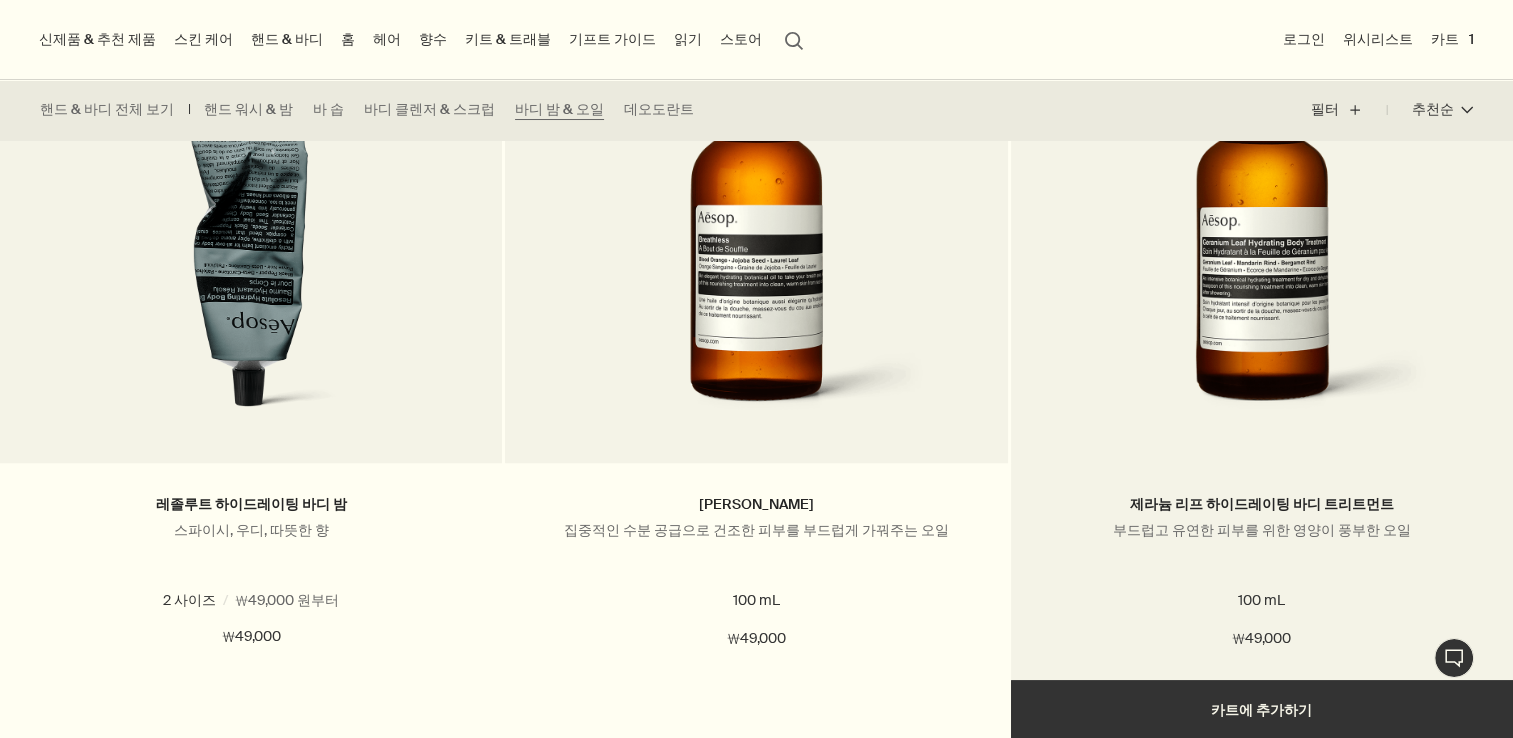 scroll, scrollTop: 1468, scrollLeft: 0, axis: vertical 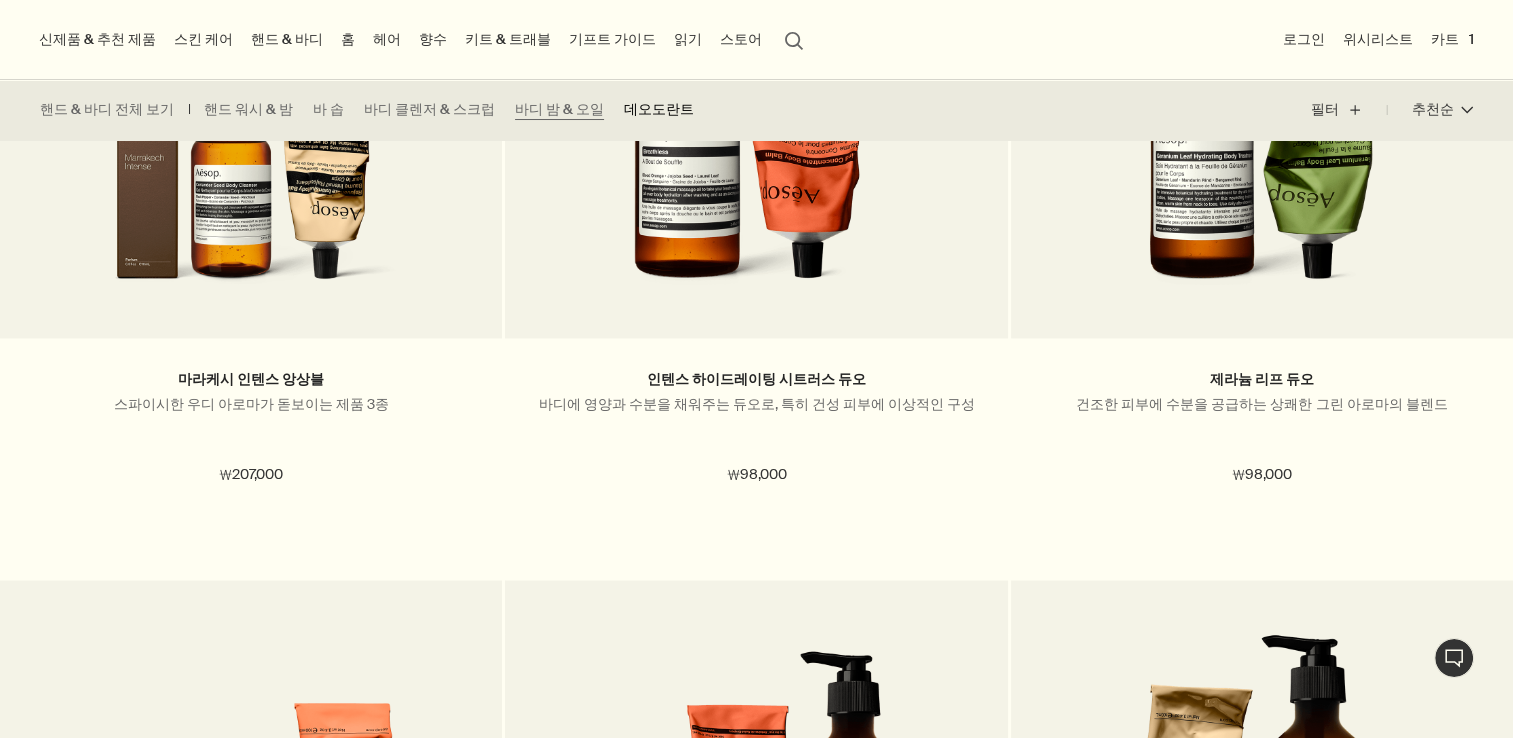 click on "데오도란트" at bounding box center (679, 110) 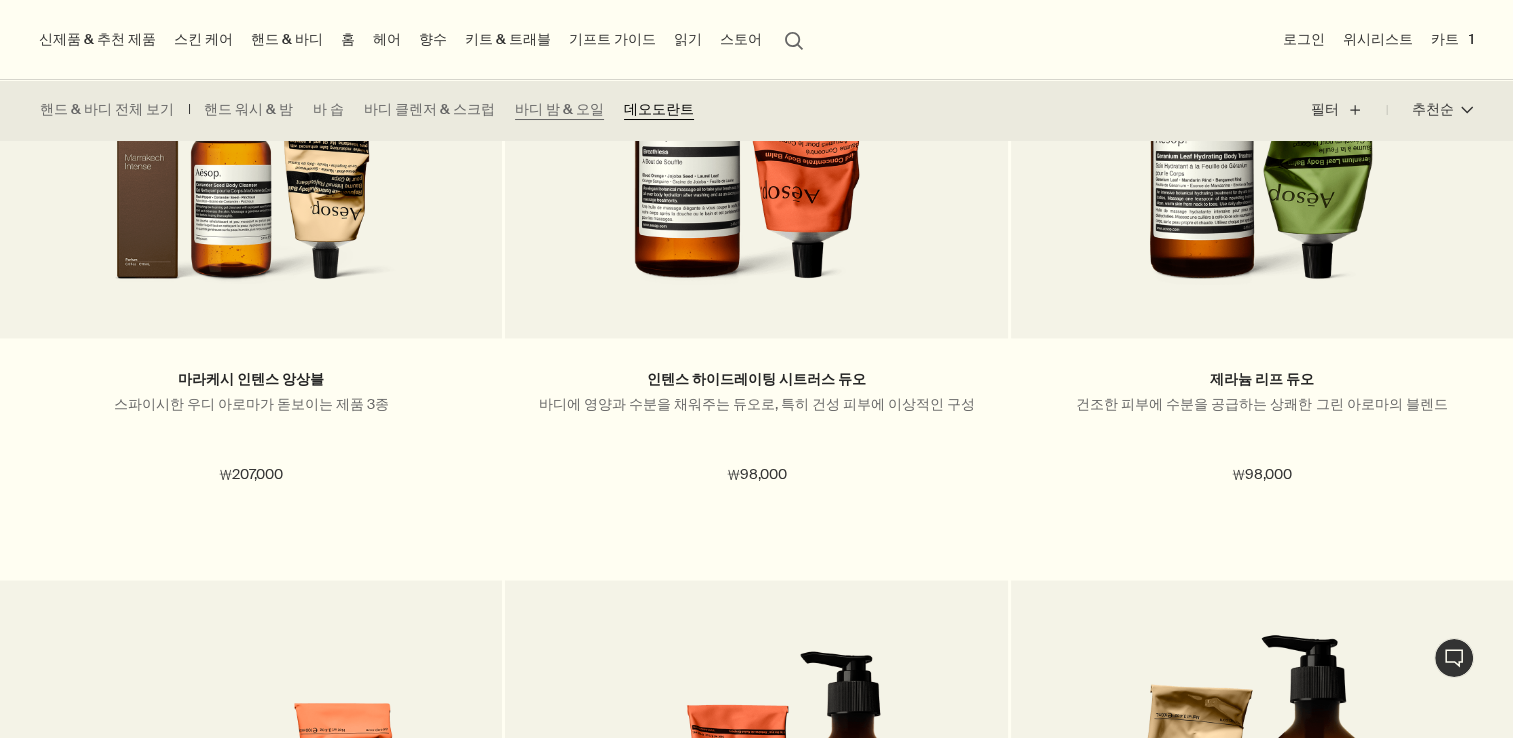 click on "데오도란트" at bounding box center (659, 110) 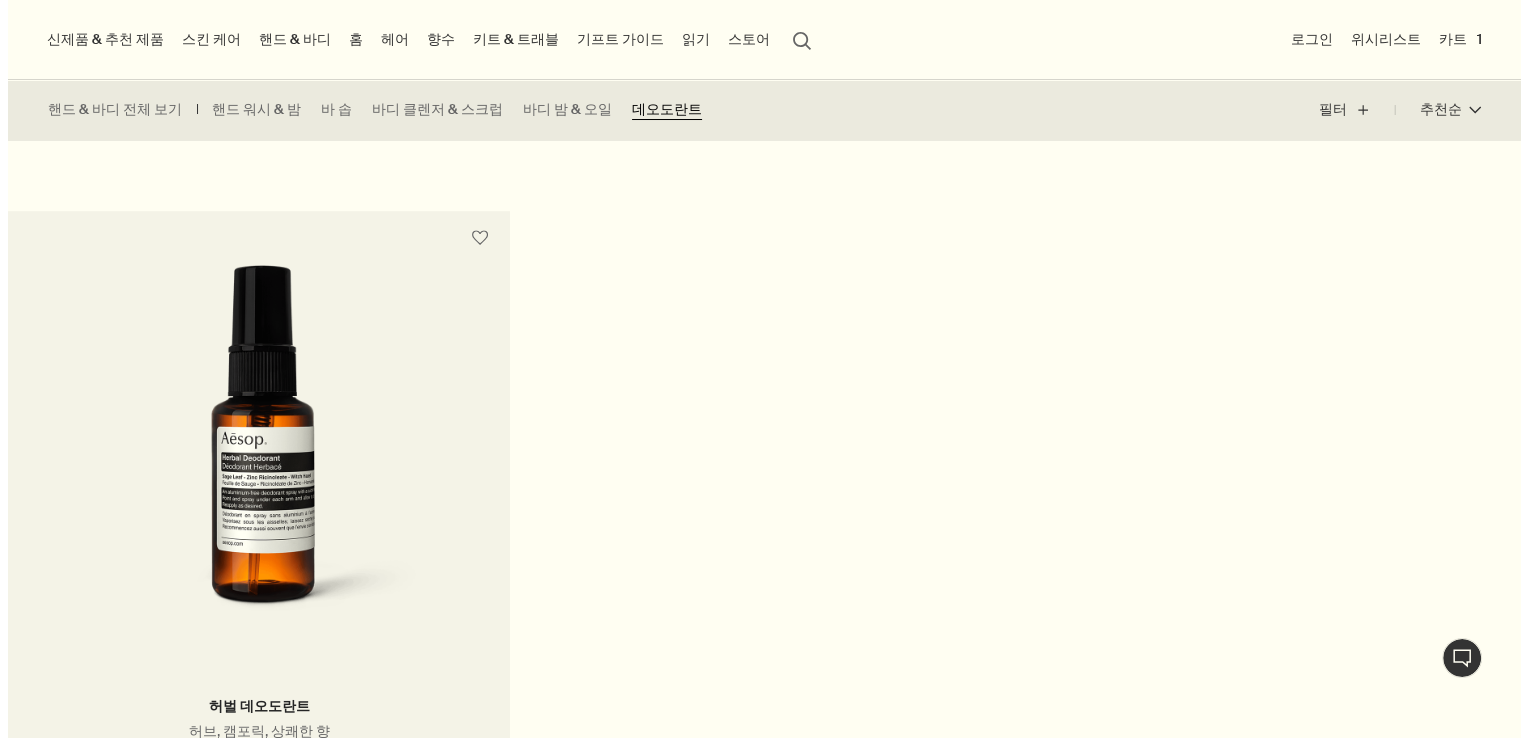 scroll, scrollTop: 900, scrollLeft: 0, axis: vertical 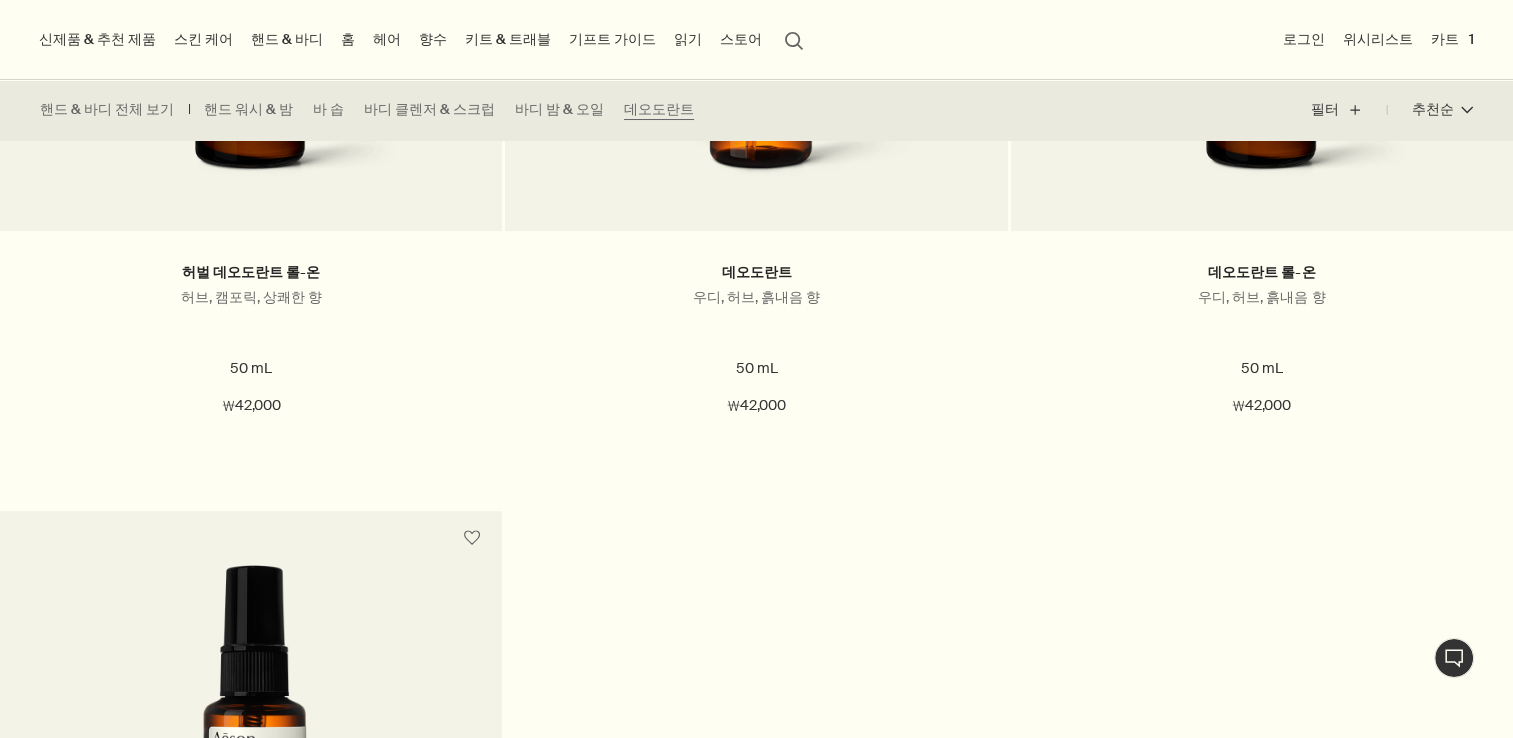 click on "헤어" at bounding box center [387, 39] 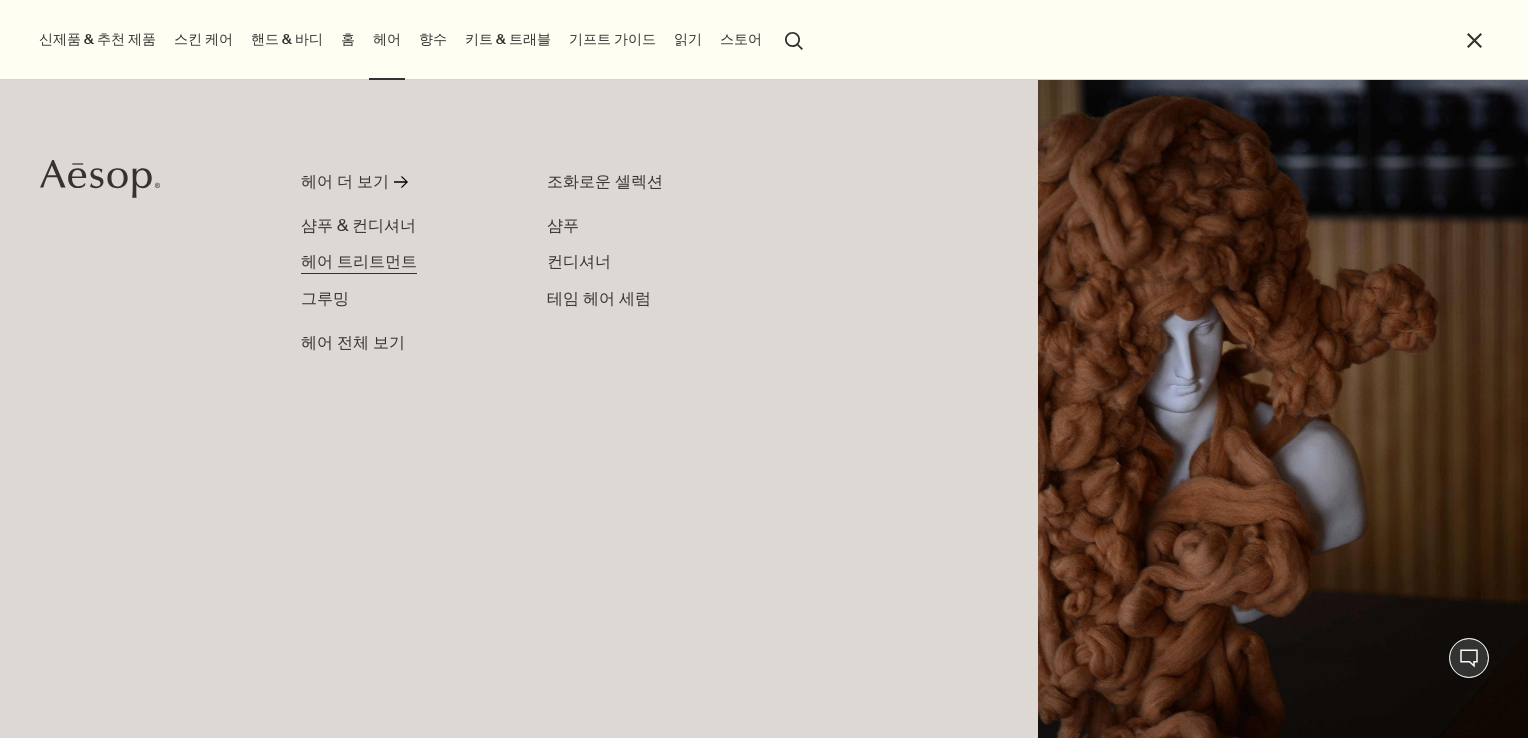 click on "헤어 트리트먼트" at bounding box center [359, 261] 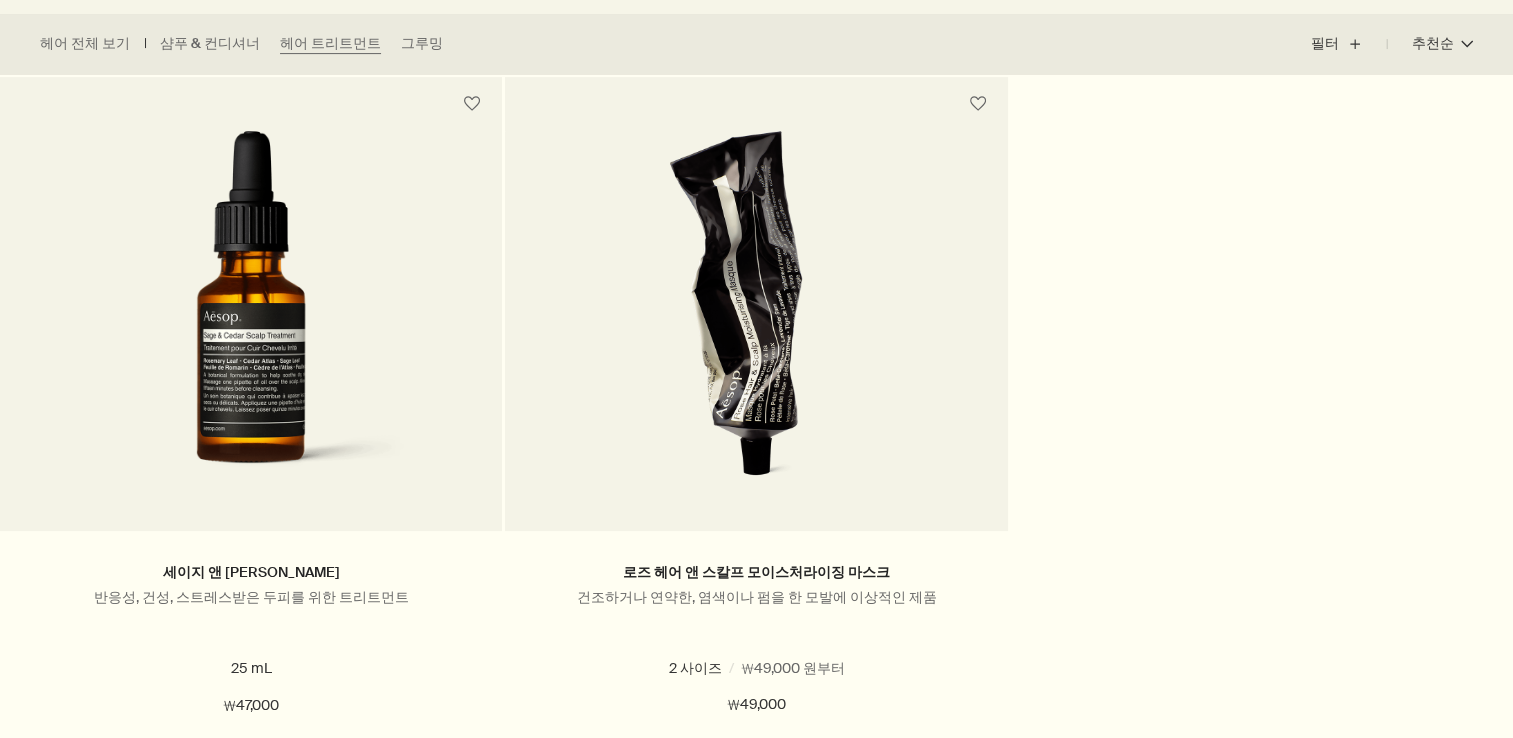 scroll, scrollTop: 600, scrollLeft: 0, axis: vertical 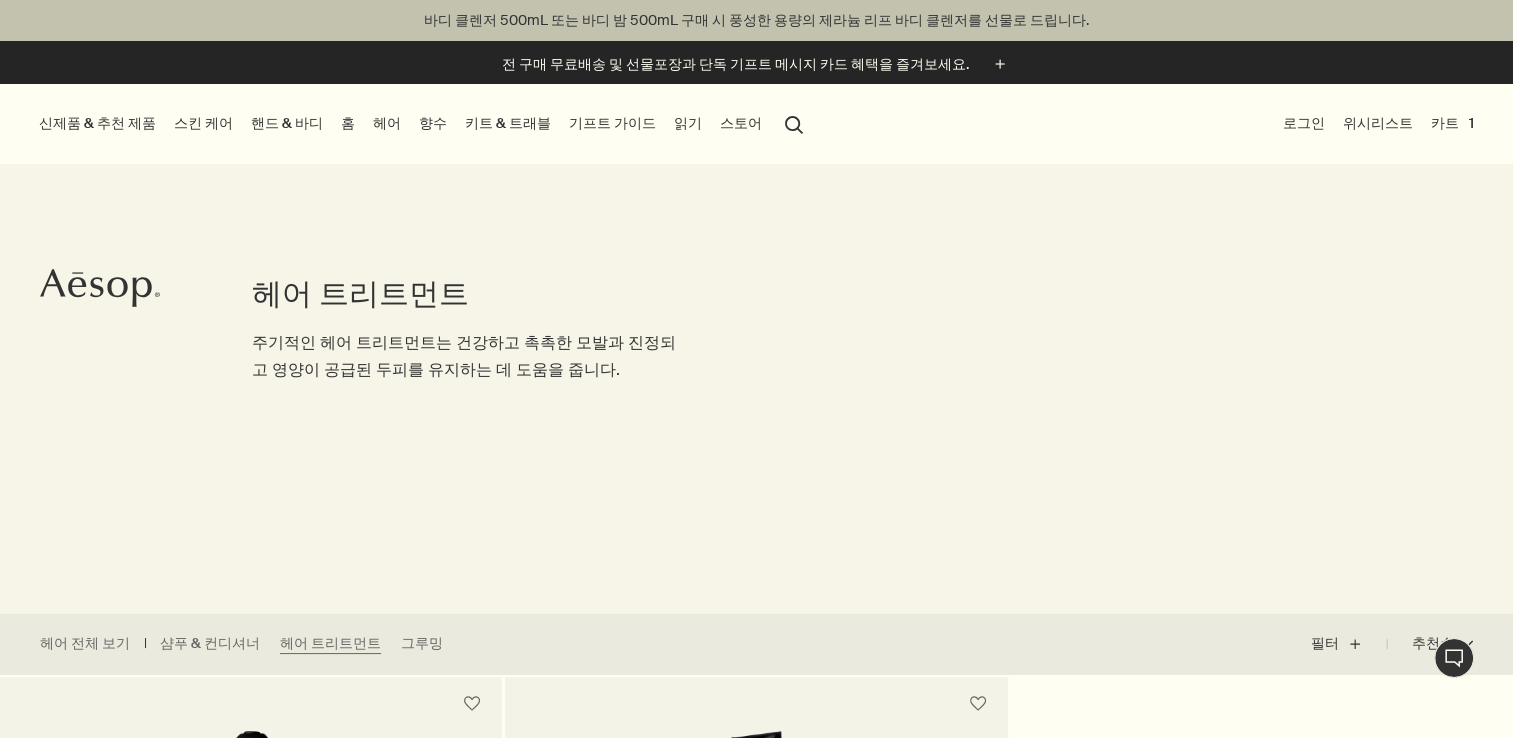 click on "향수" at bounding box center (433, 123) 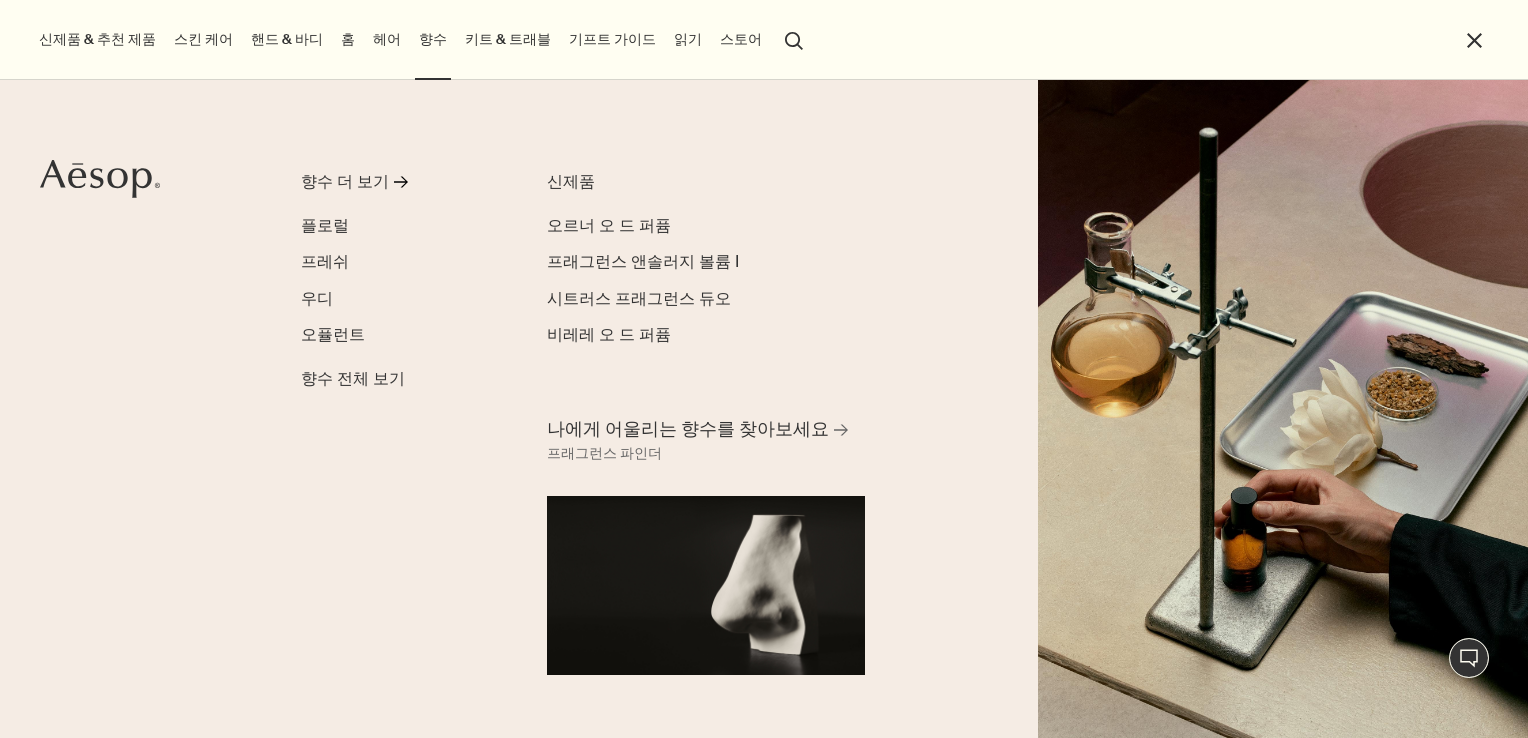 click on "향수 더 보기   rightArrow 플로럴 프레쉬 우디  오퓰런트  향수 전체 보기" at bounding box center [424, 434] 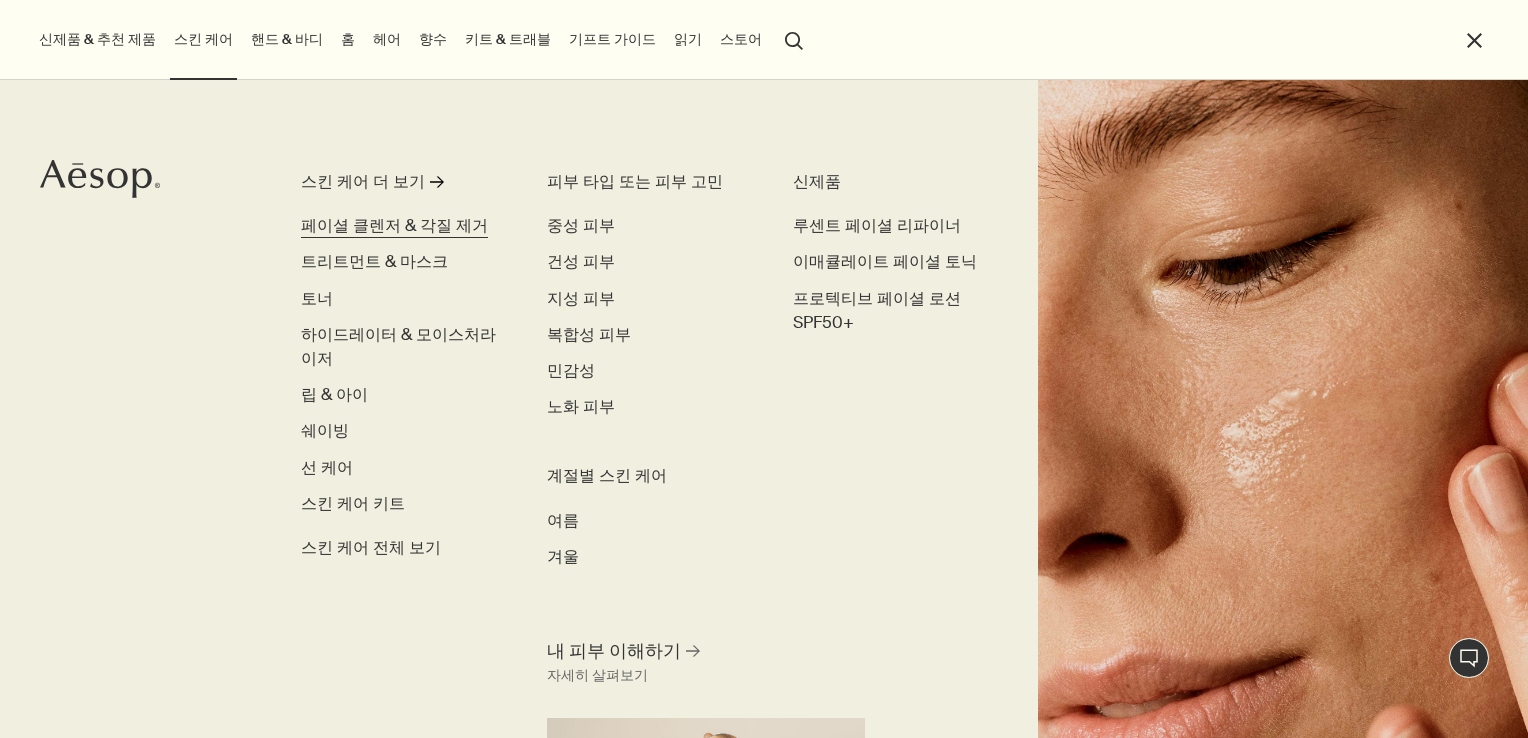 click on "페이셜 클렌저 & 각질 제거" at bounding box center (394, 225) 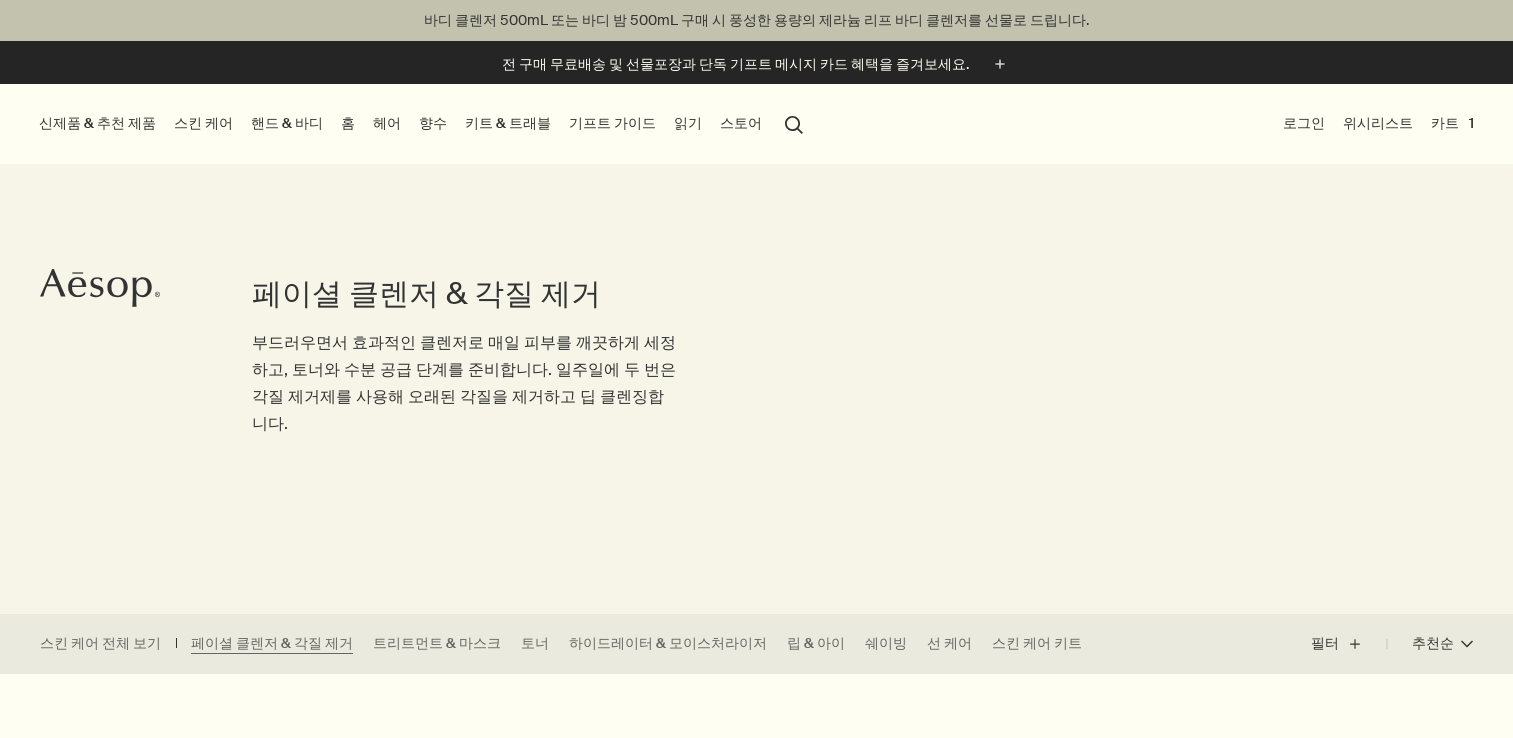 scroll, scrollTop: 0, scrollLeft: 0, axis: both 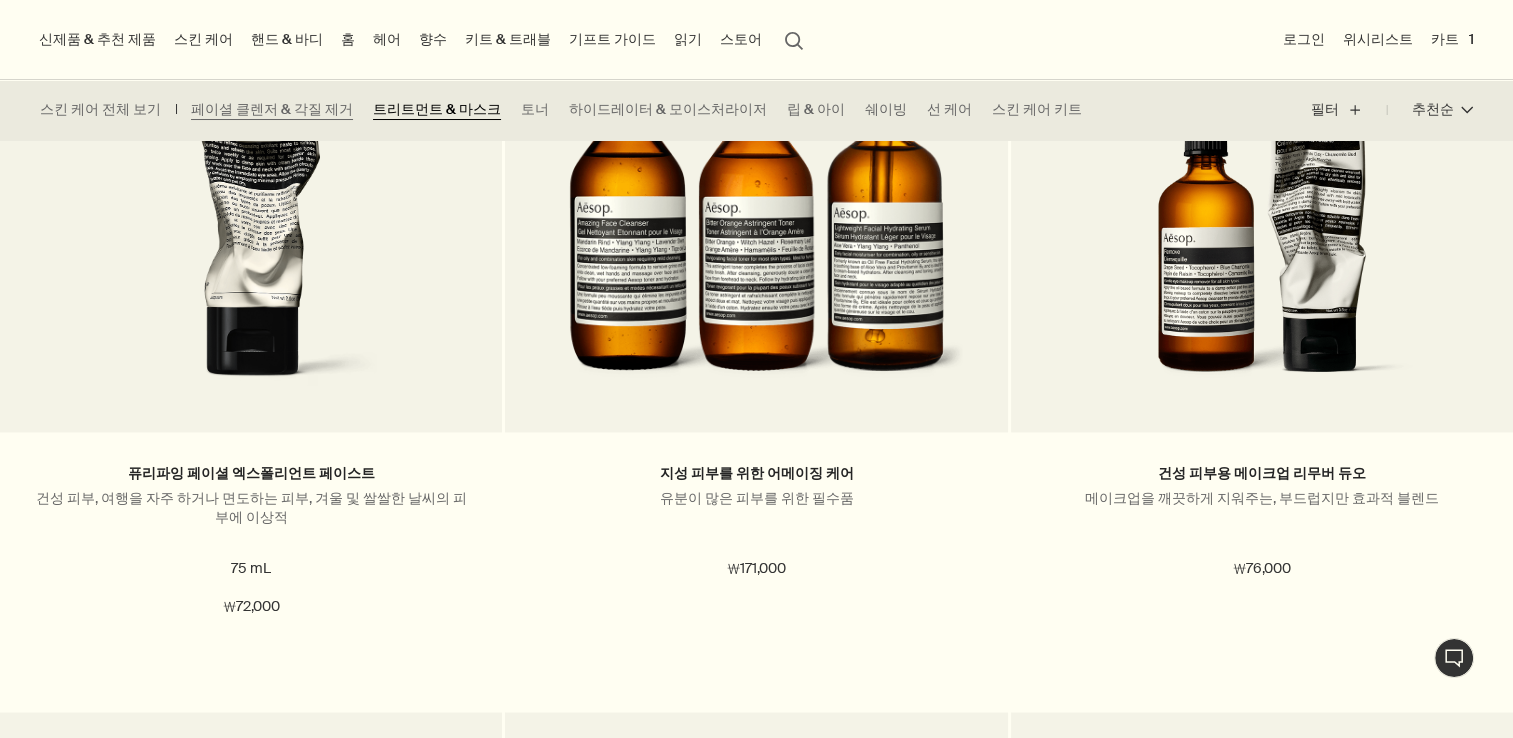 click on "트리트먼트 & 마스크" at bounding box center [437, 110] 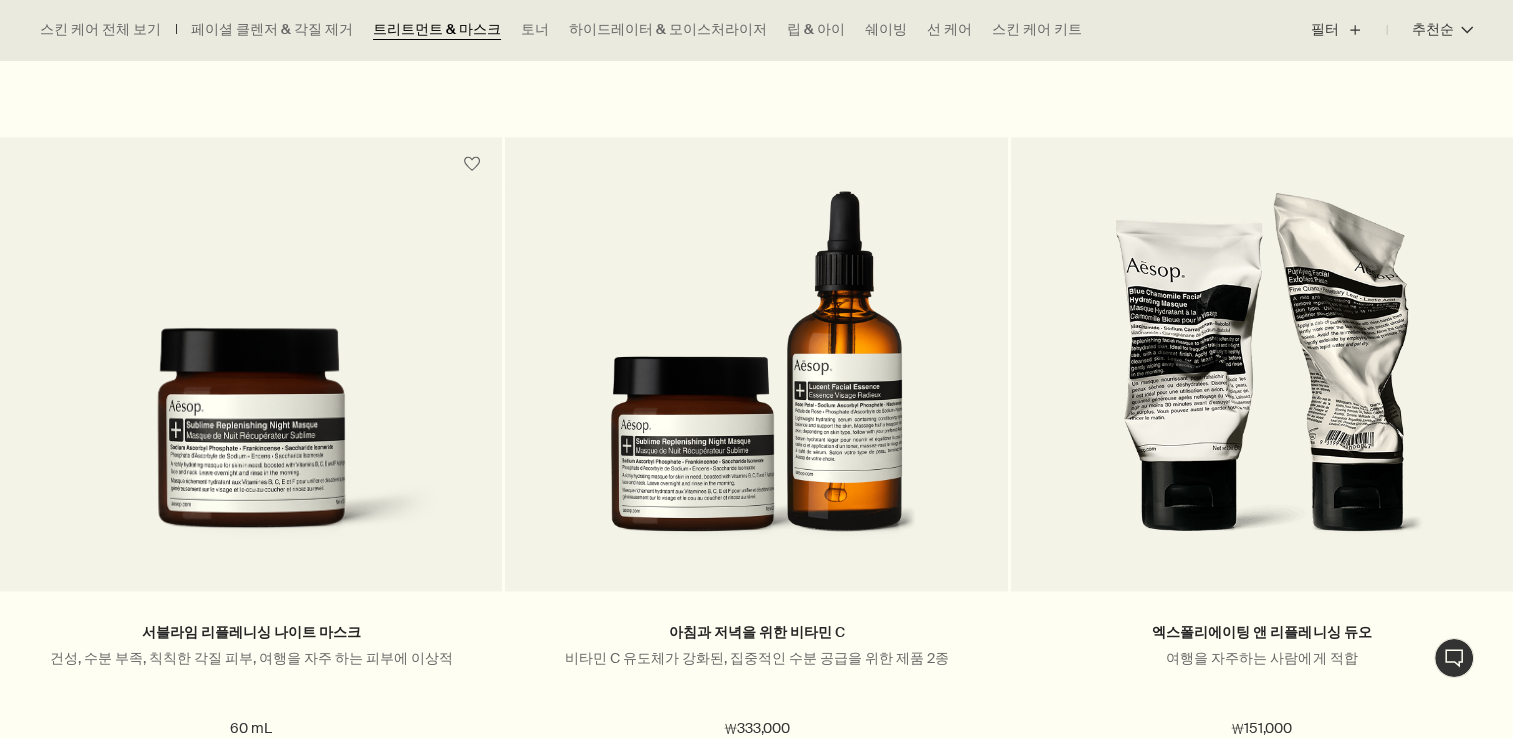 scroll, scrollTop: 2800, scrollLeft: 0, axis: vertical 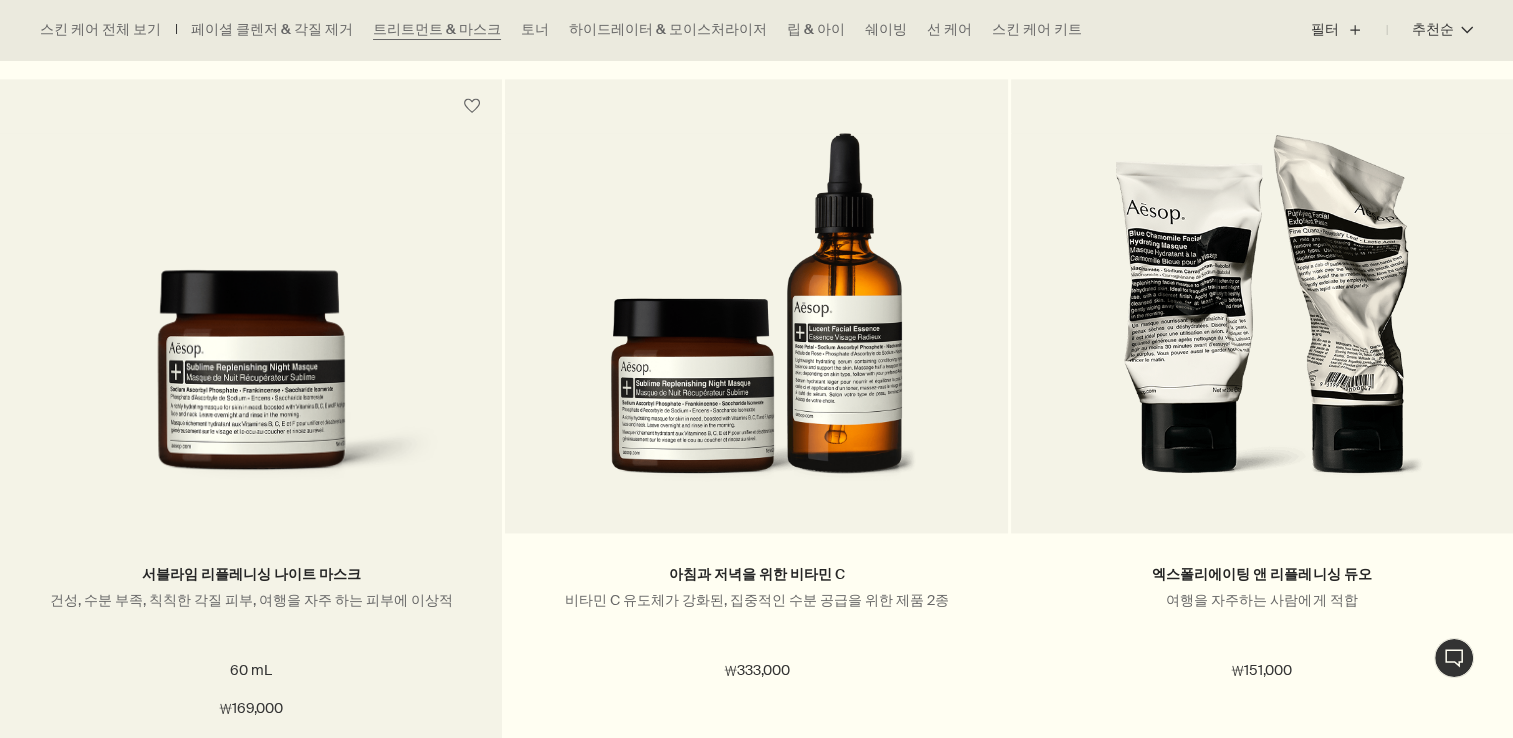 click at bounding box center (251, 386) 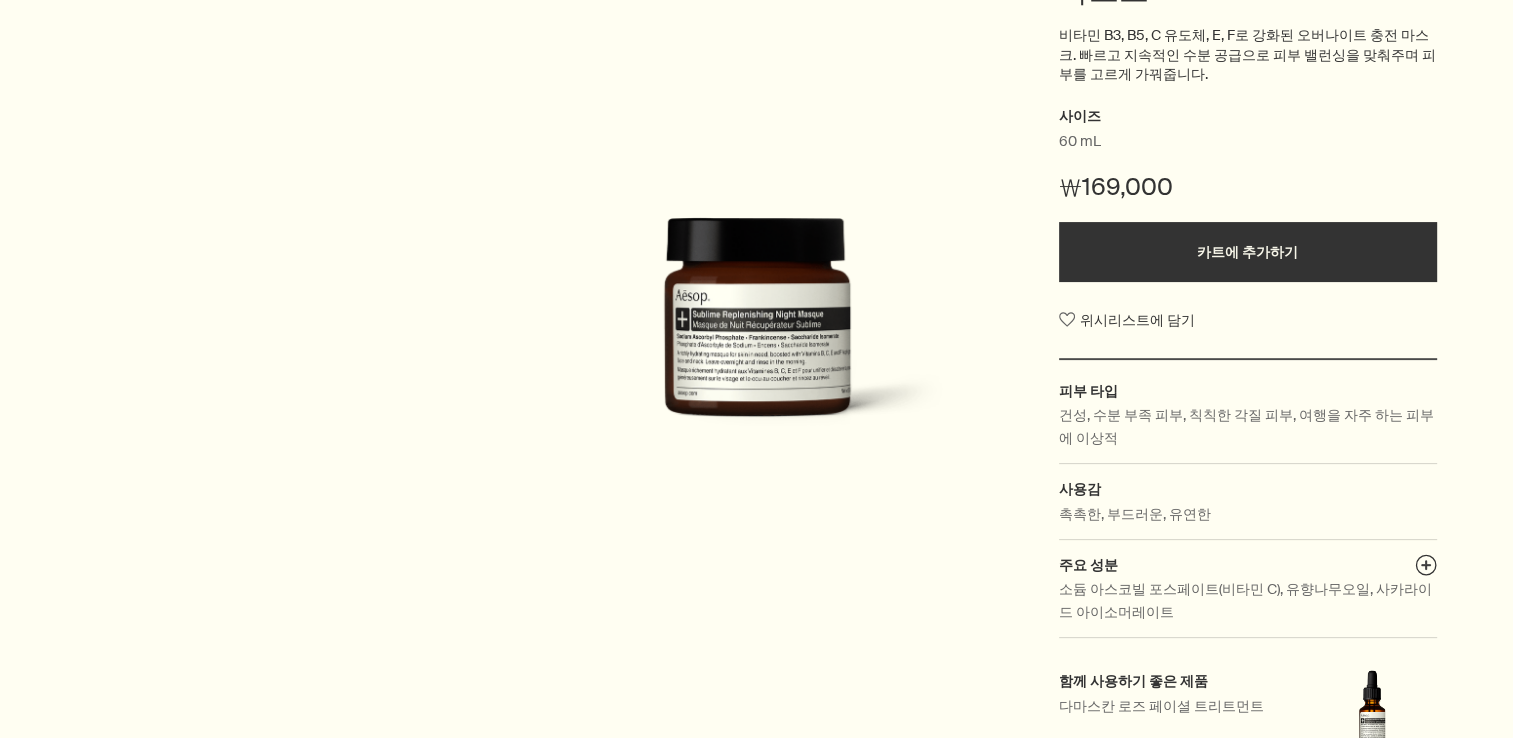 scroll, scrollTop: 400, scrollLeft: 0, axis: vertical 